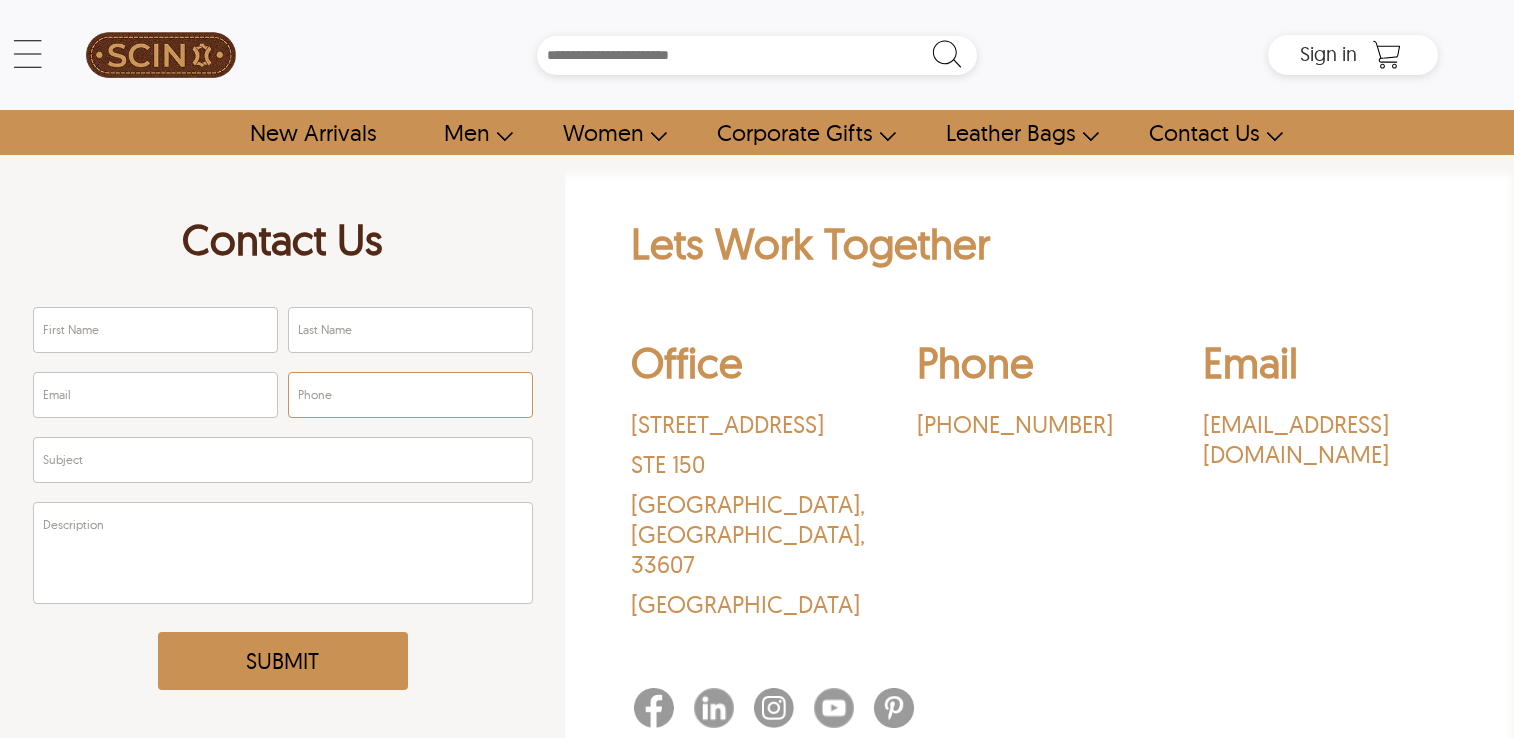 scroll, scrollTop: 135, scrollLeft: 0, axis: vertical 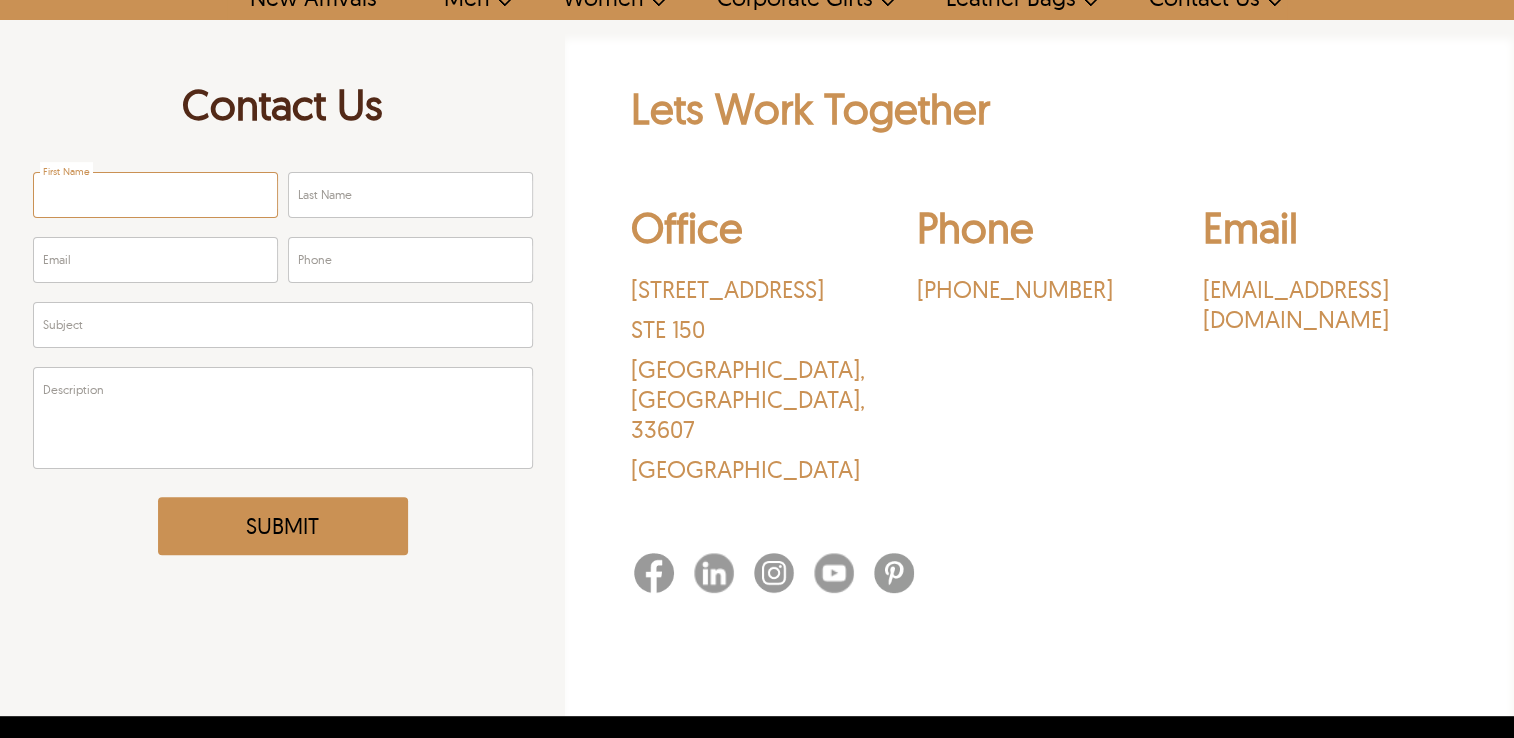 click on "First Name" at bounding box center (155, 195) 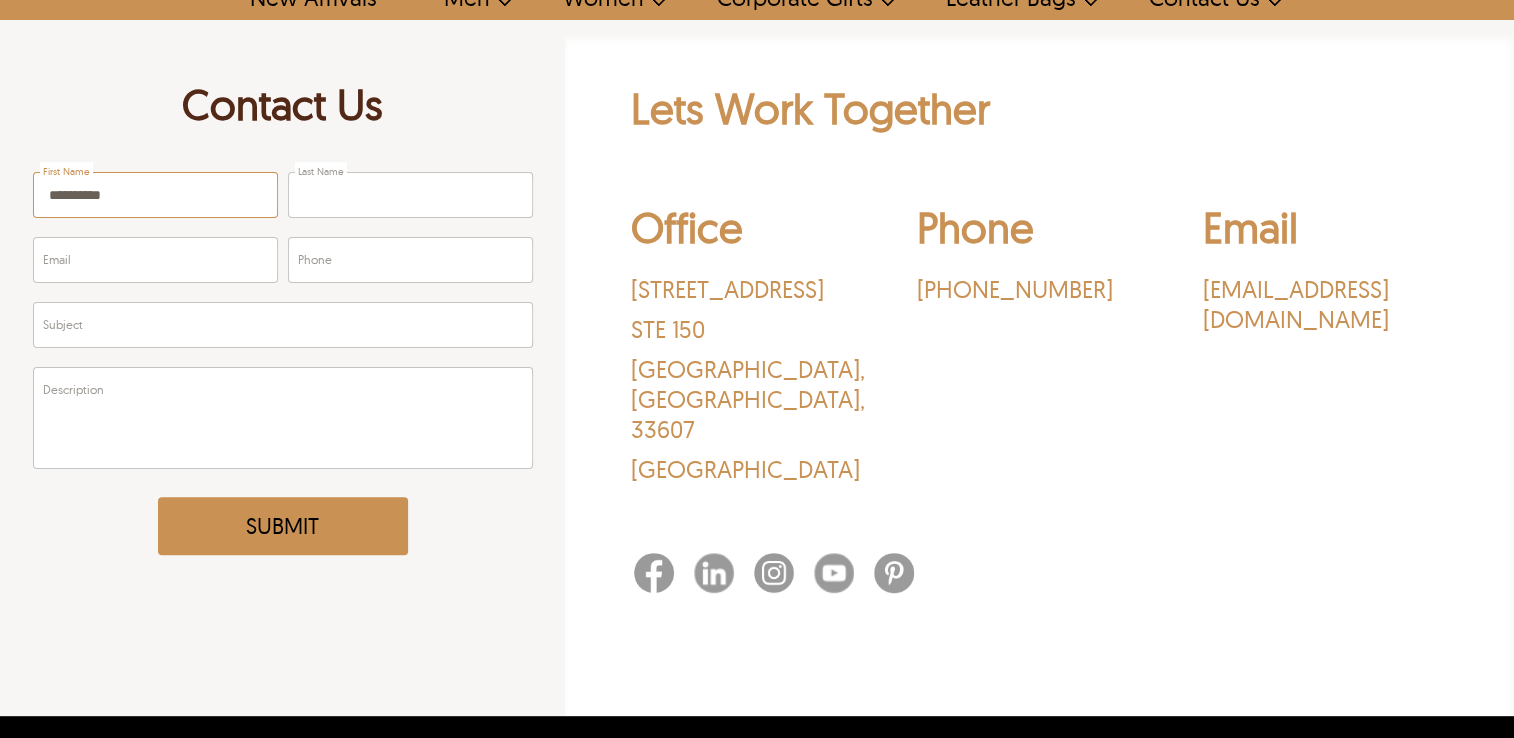 type on "****" 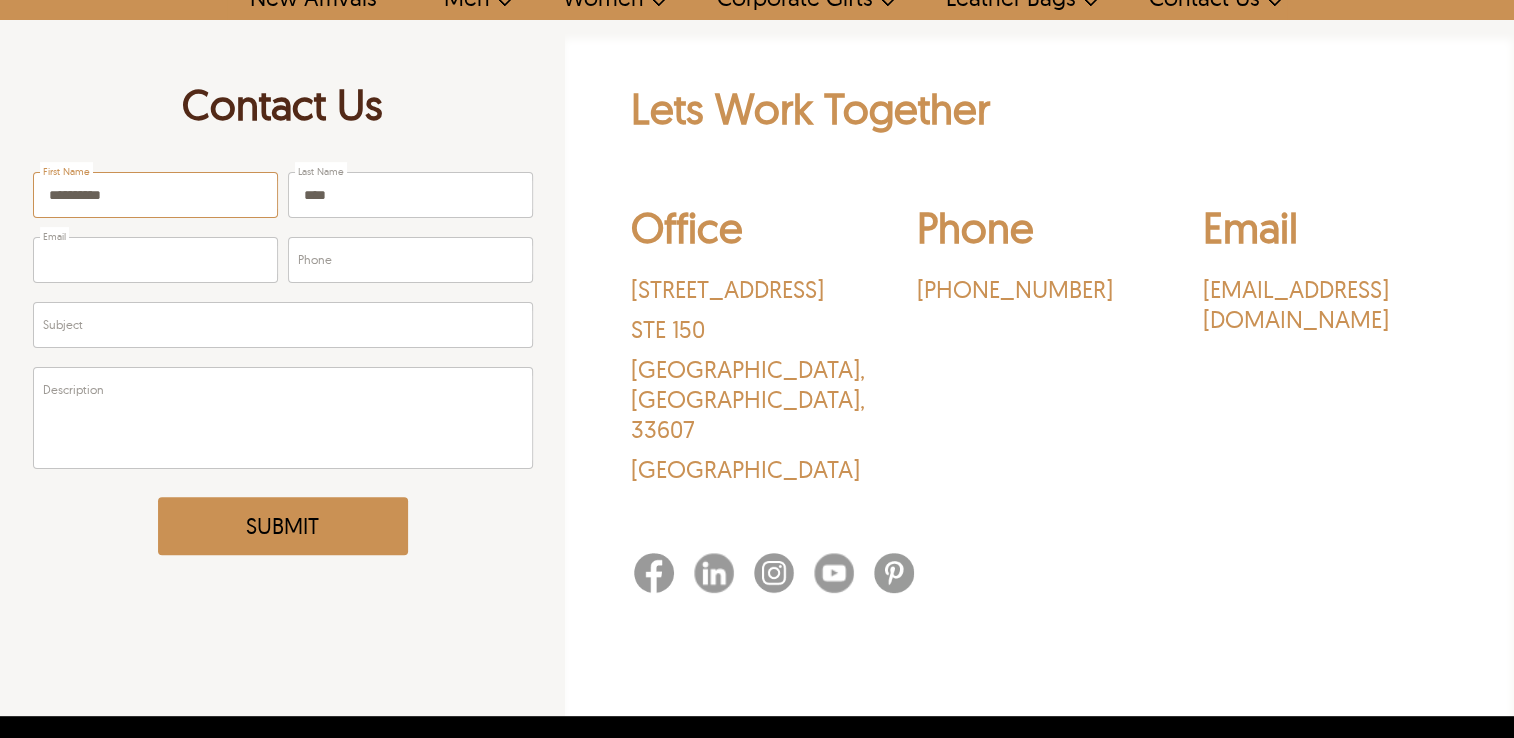 type on "**********" 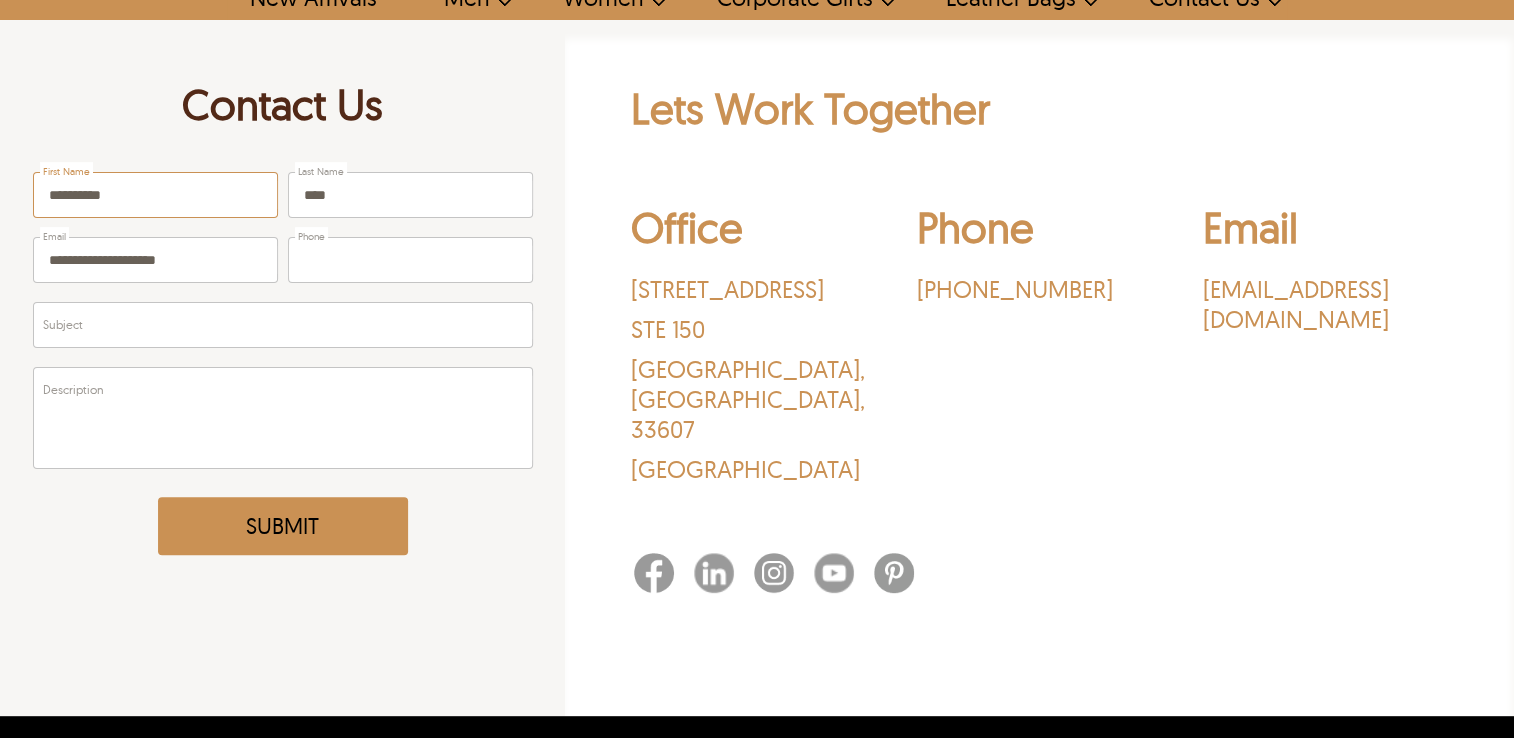 type on "**********" 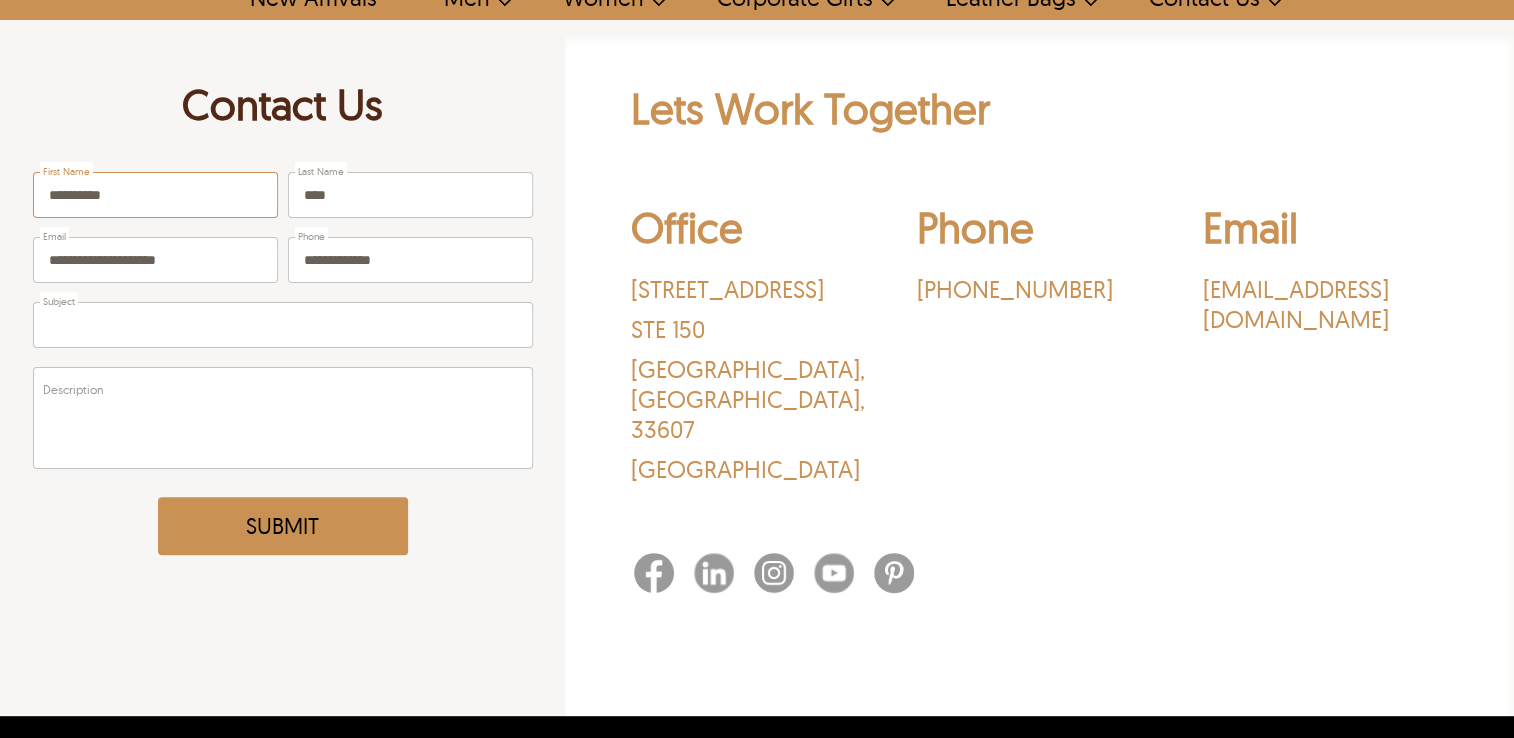 type on "**********" 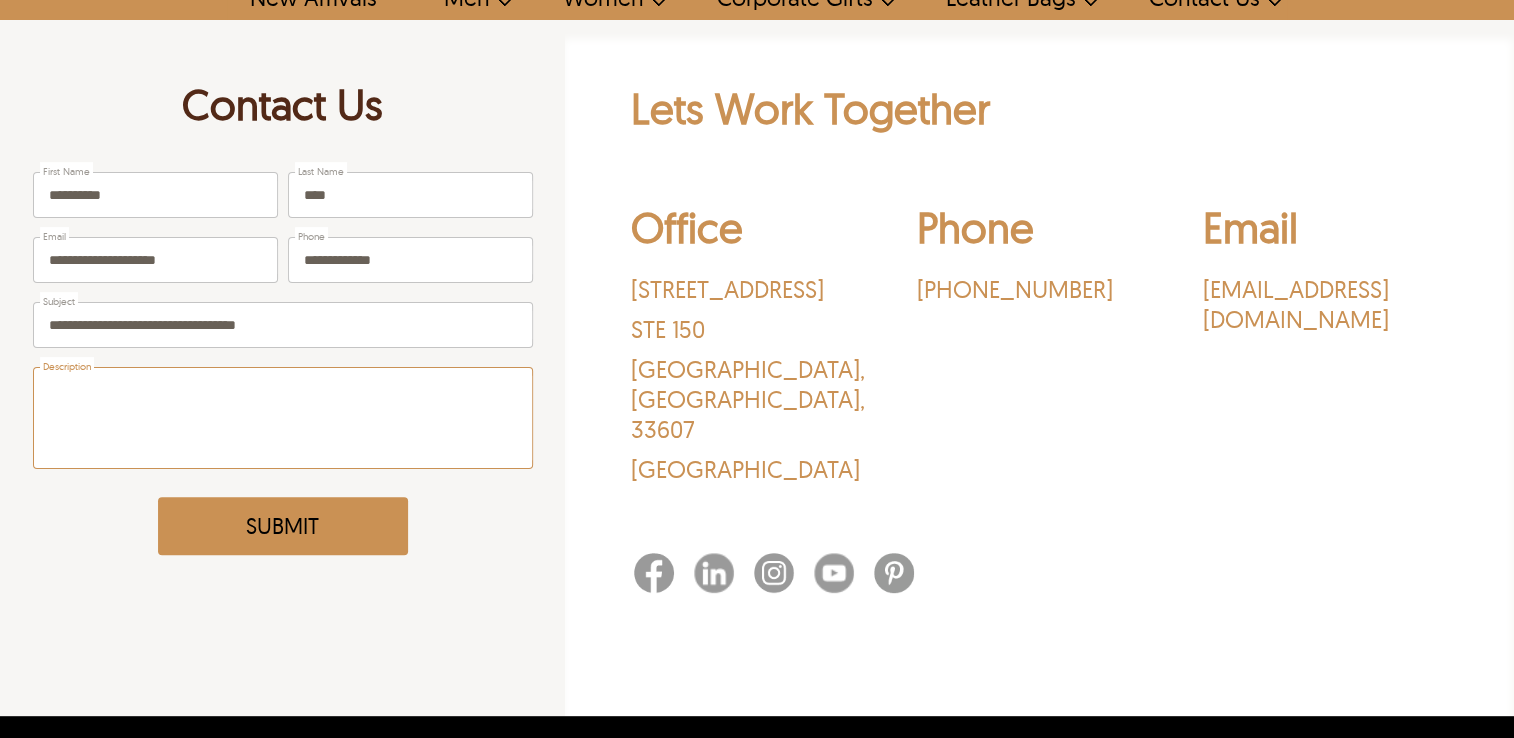 click on "Description" at bounding box center (283, 418) 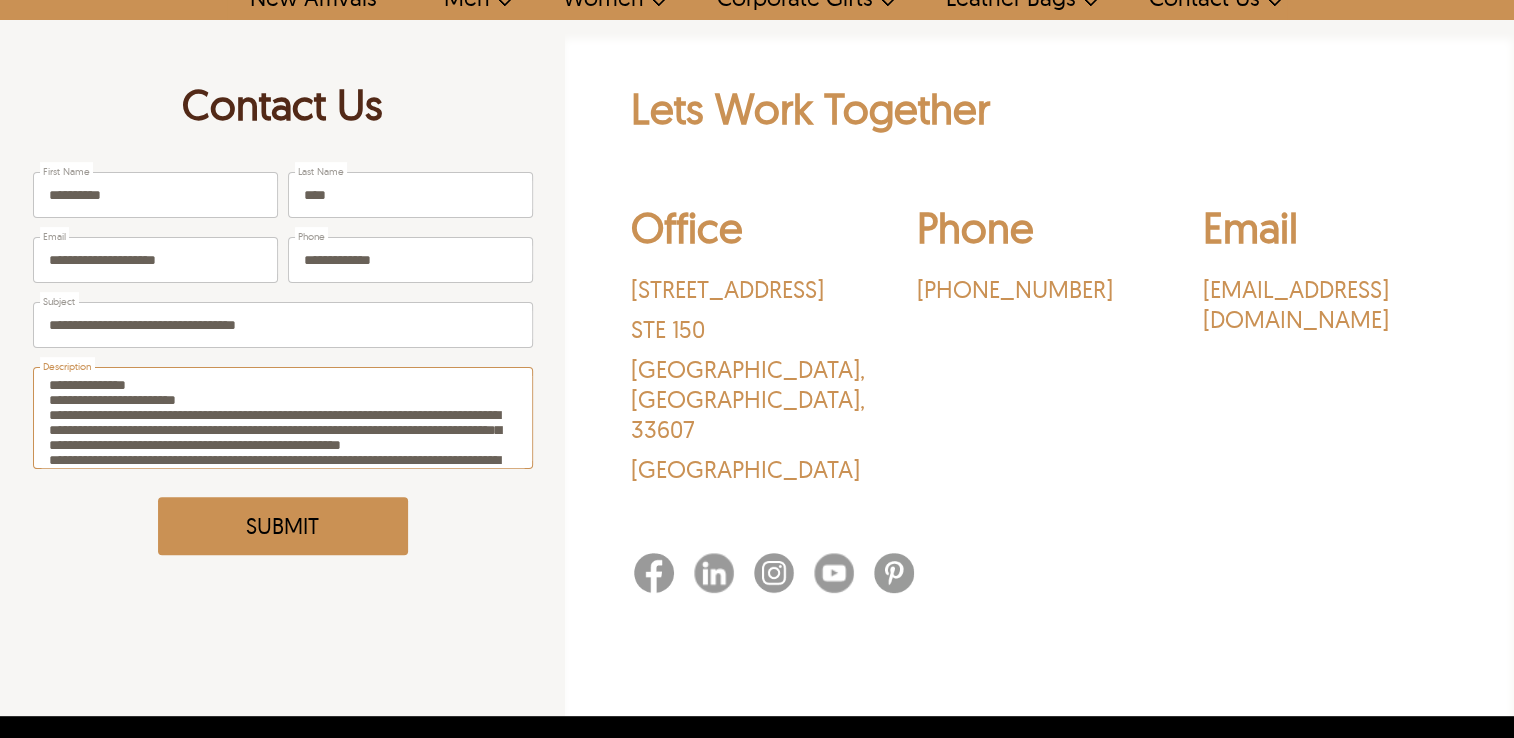 scroll, scrollTop: 95, scrollLeft: 0, axis: vertical 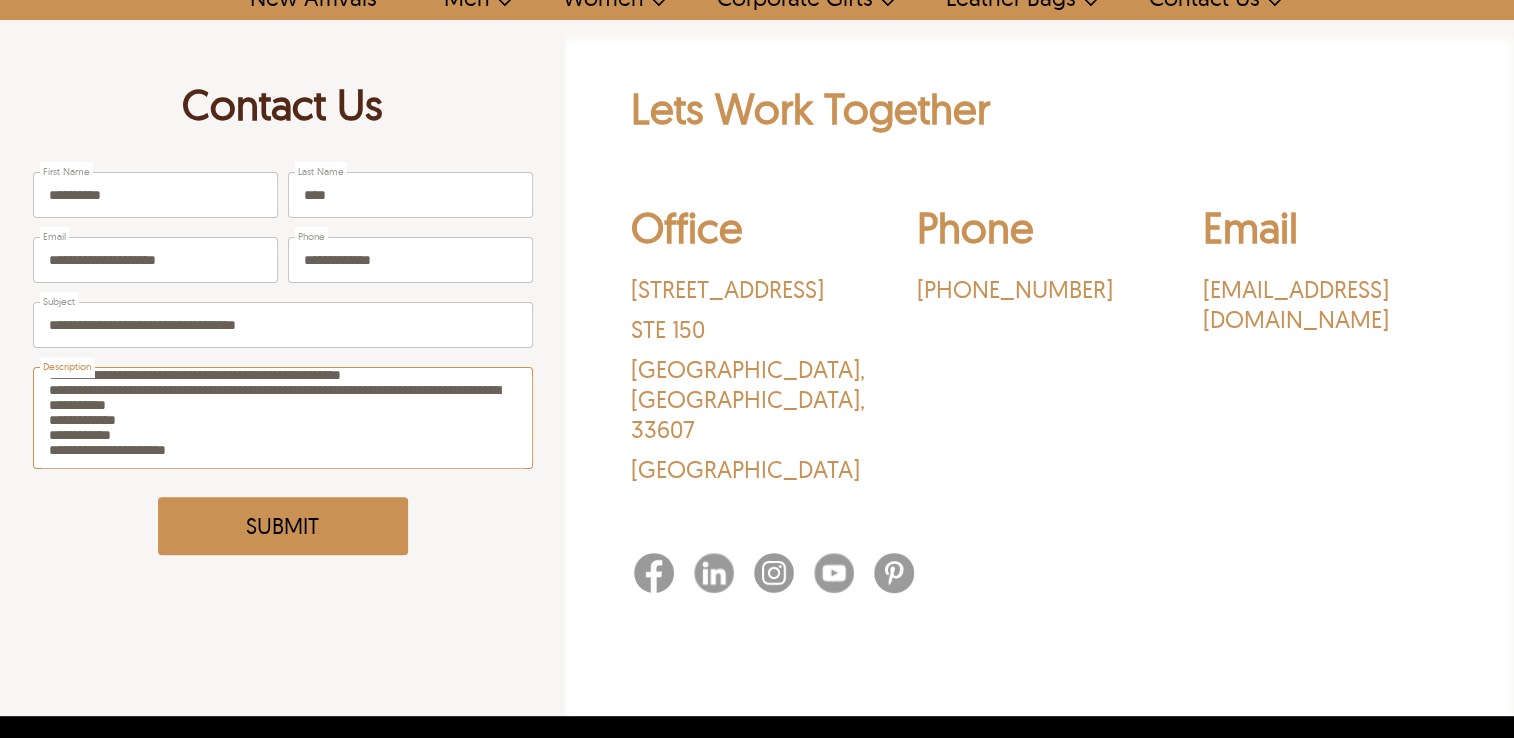 type on "**********" 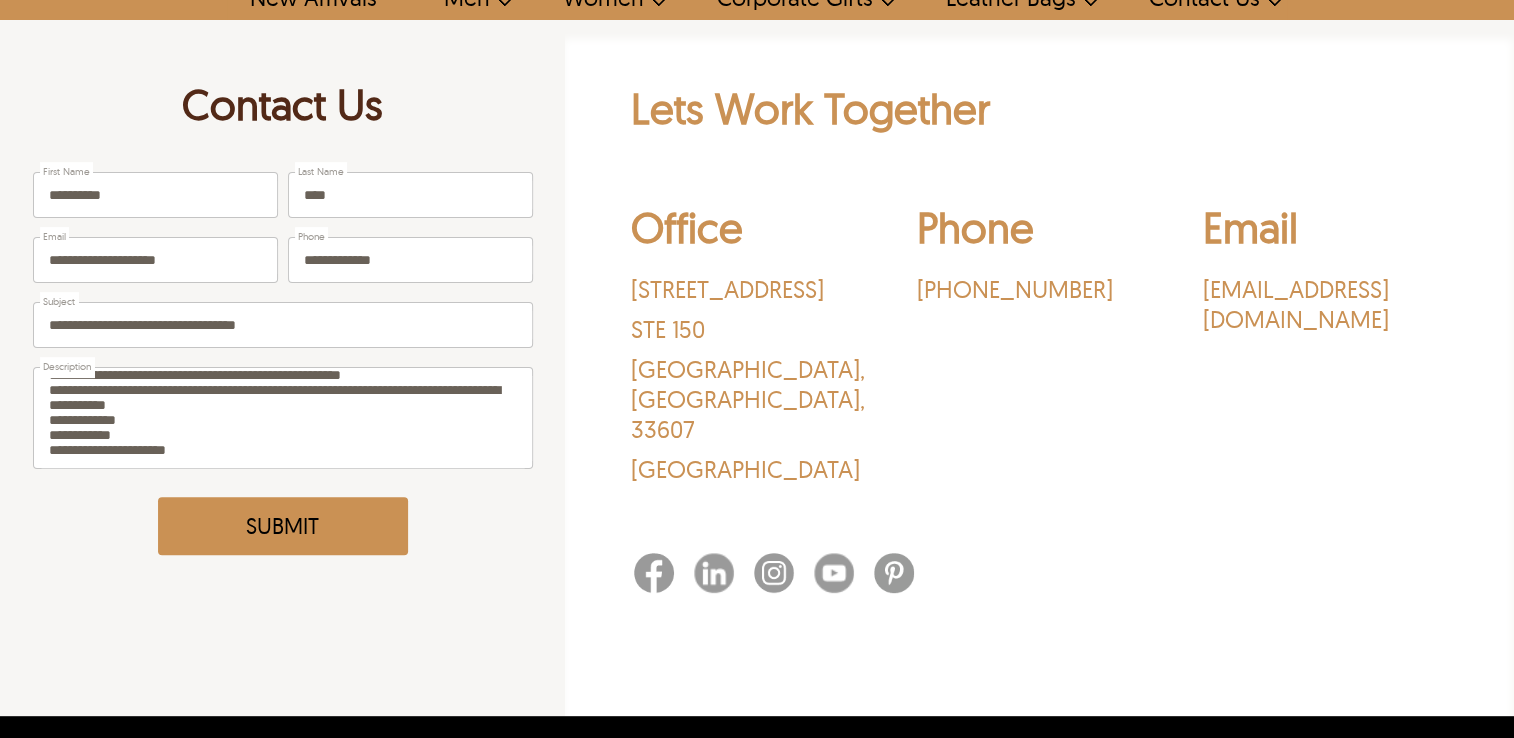 click on "Submit" at bounding box center (283, 526) 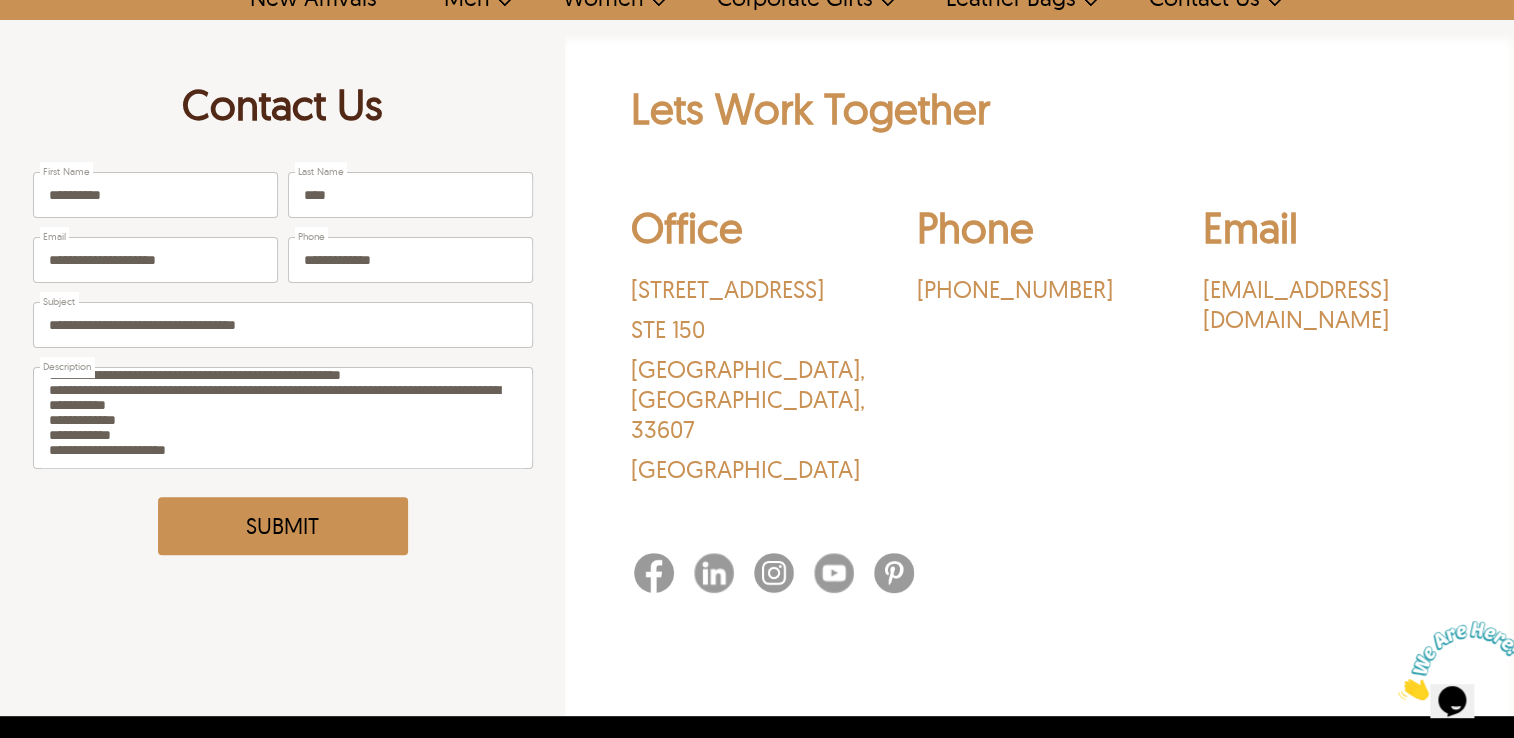 scroll, scrollTop: 0, scrollLeft: 0, axis: both 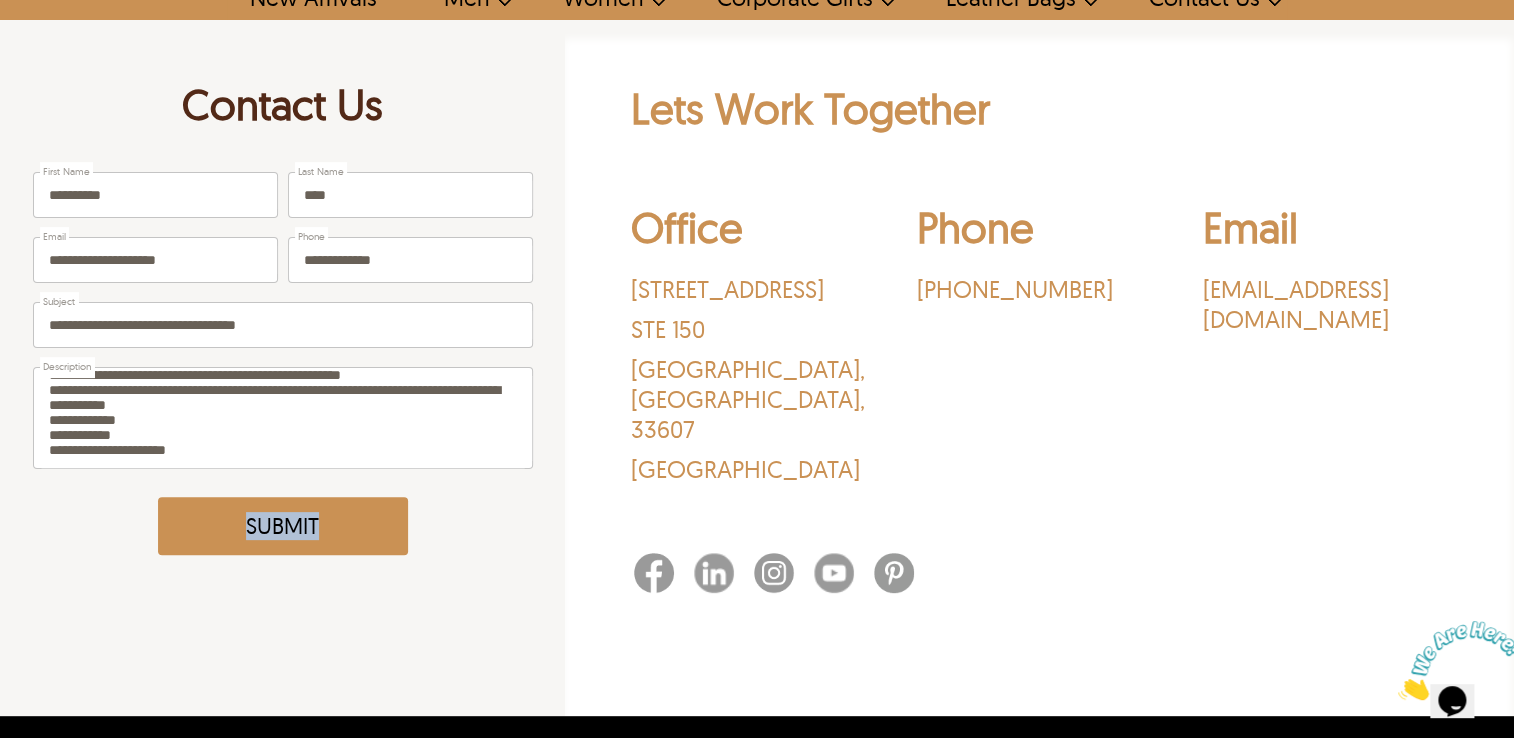 click on "Submit" at bounding box center [283, 526] 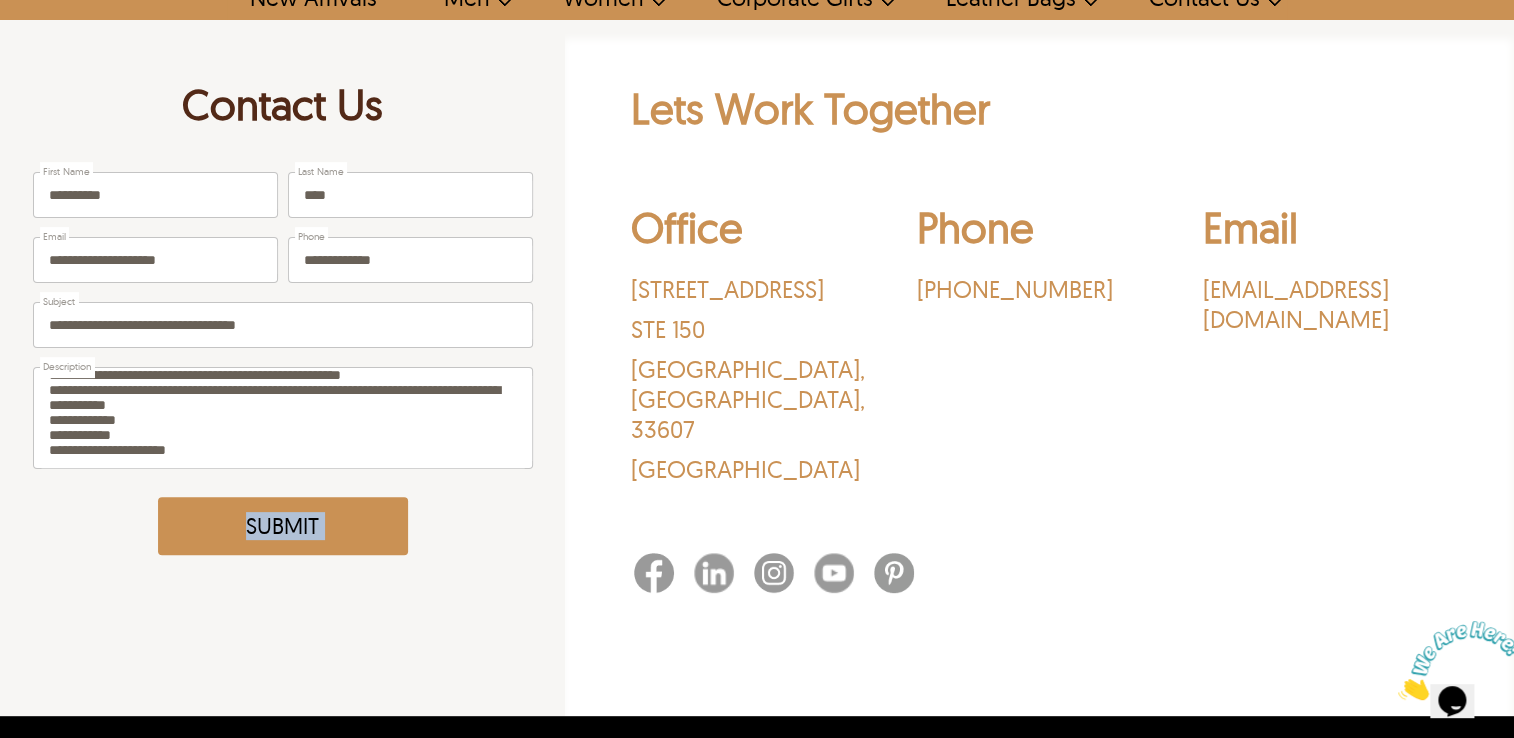 click on "Submit" at bounding box center [283, 526] 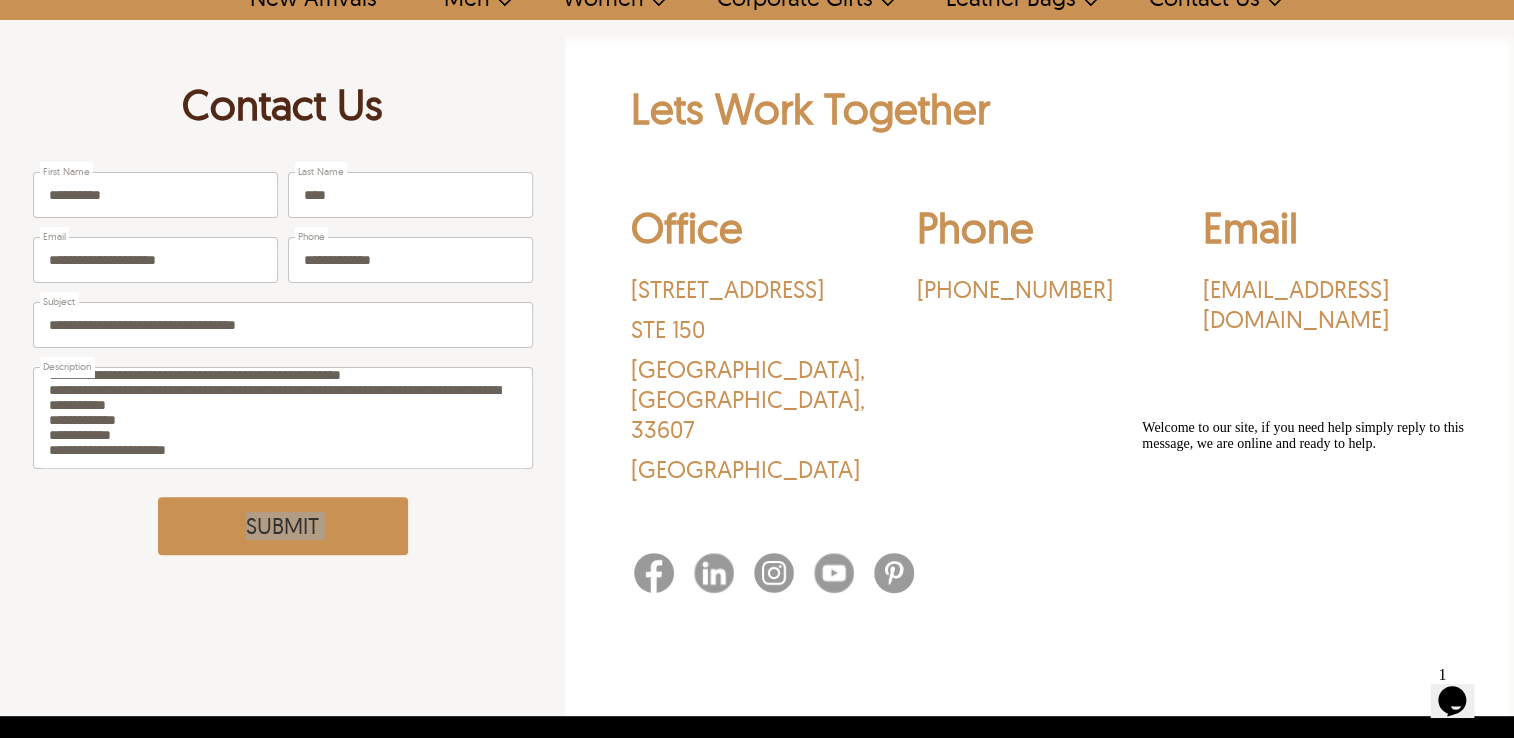 click 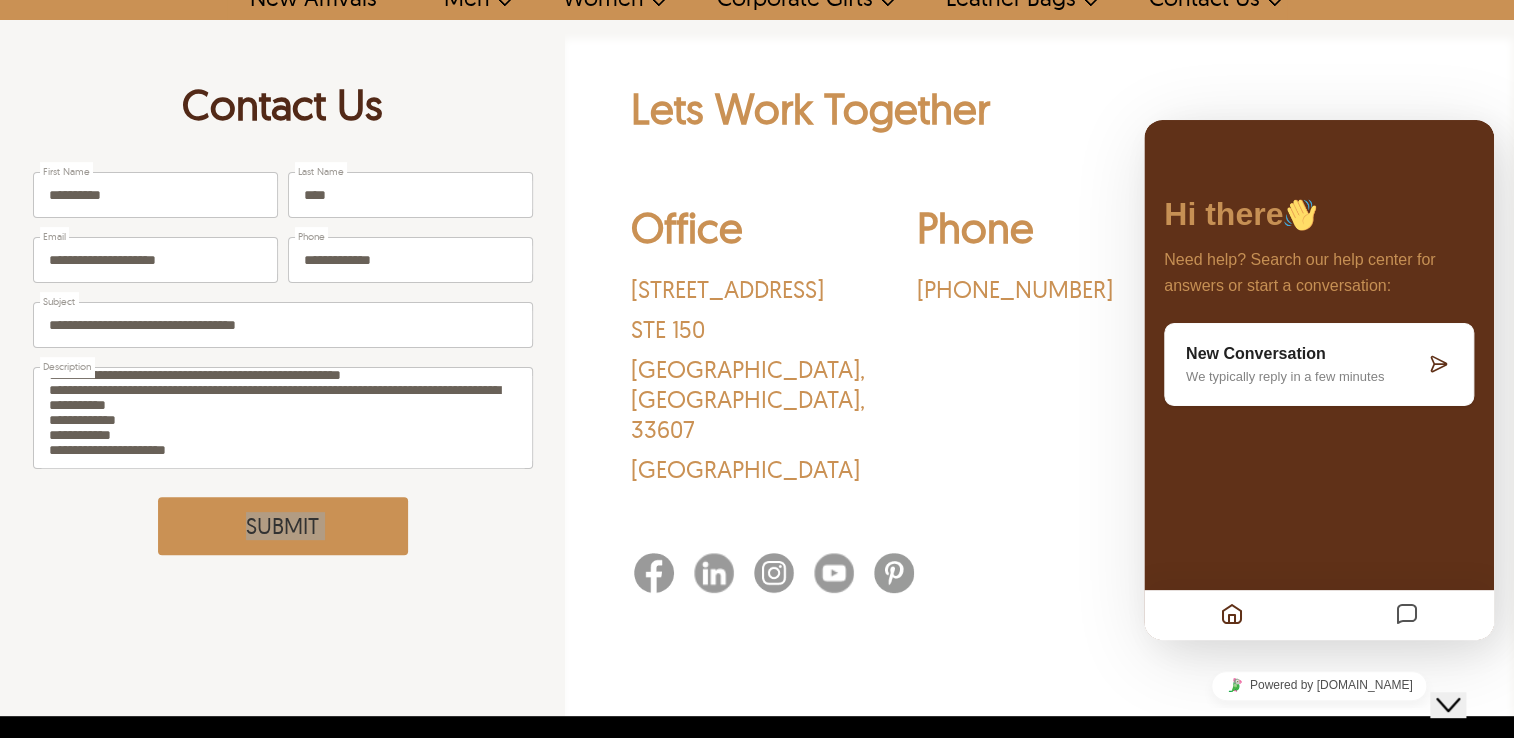 click on "We typically reply in a few minutes" at bounding box center [1305, 376] 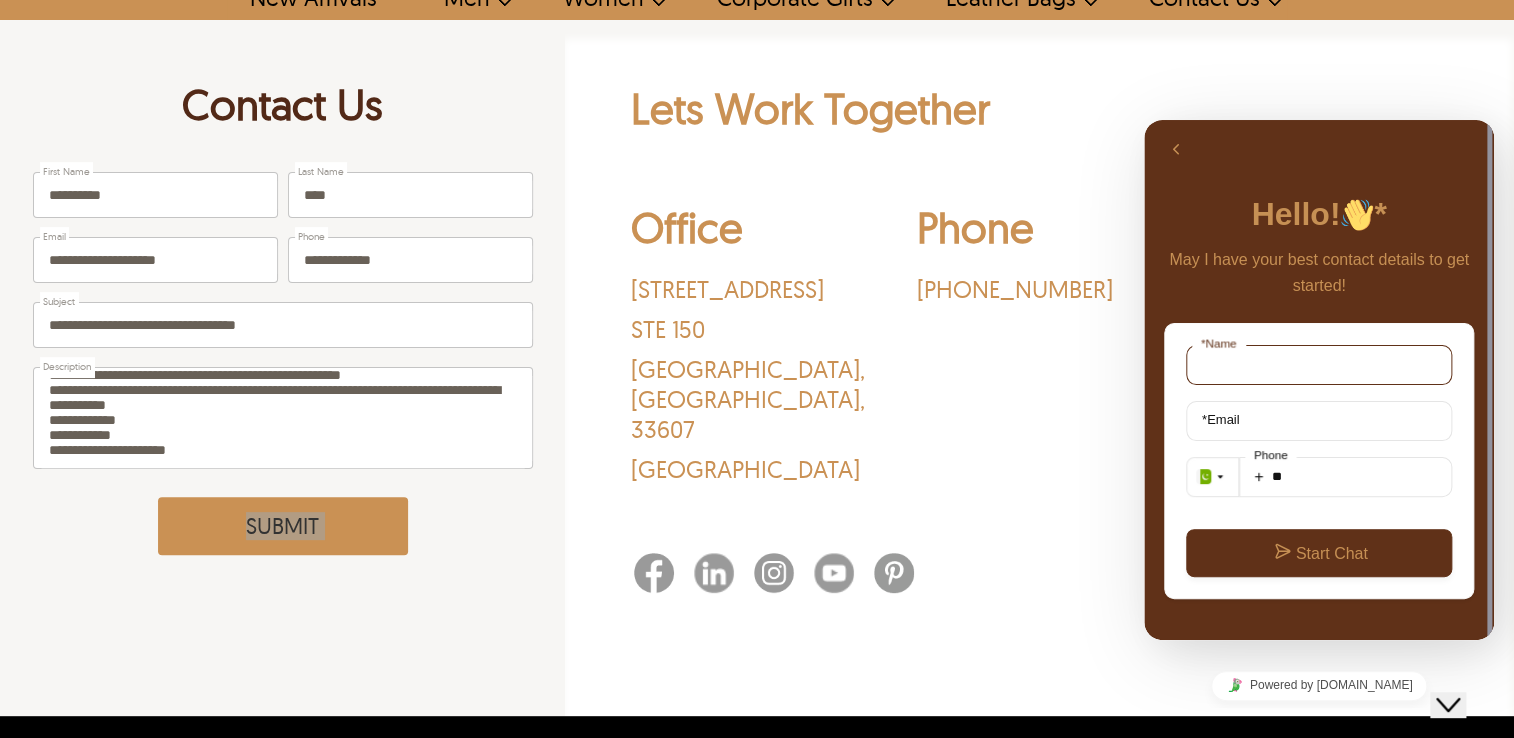 click on "*  Name" at bounding box center [1319, 365] 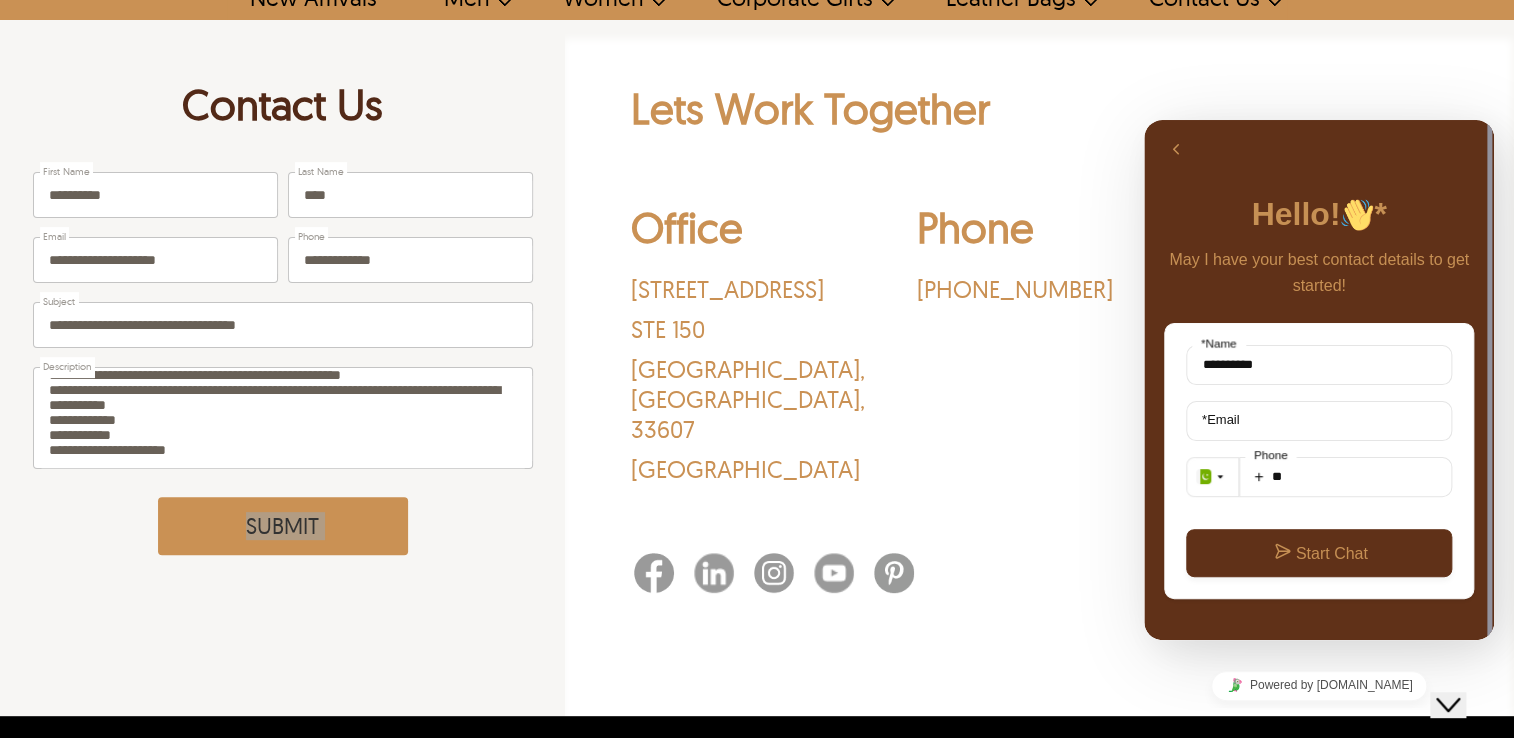 type on "**********" 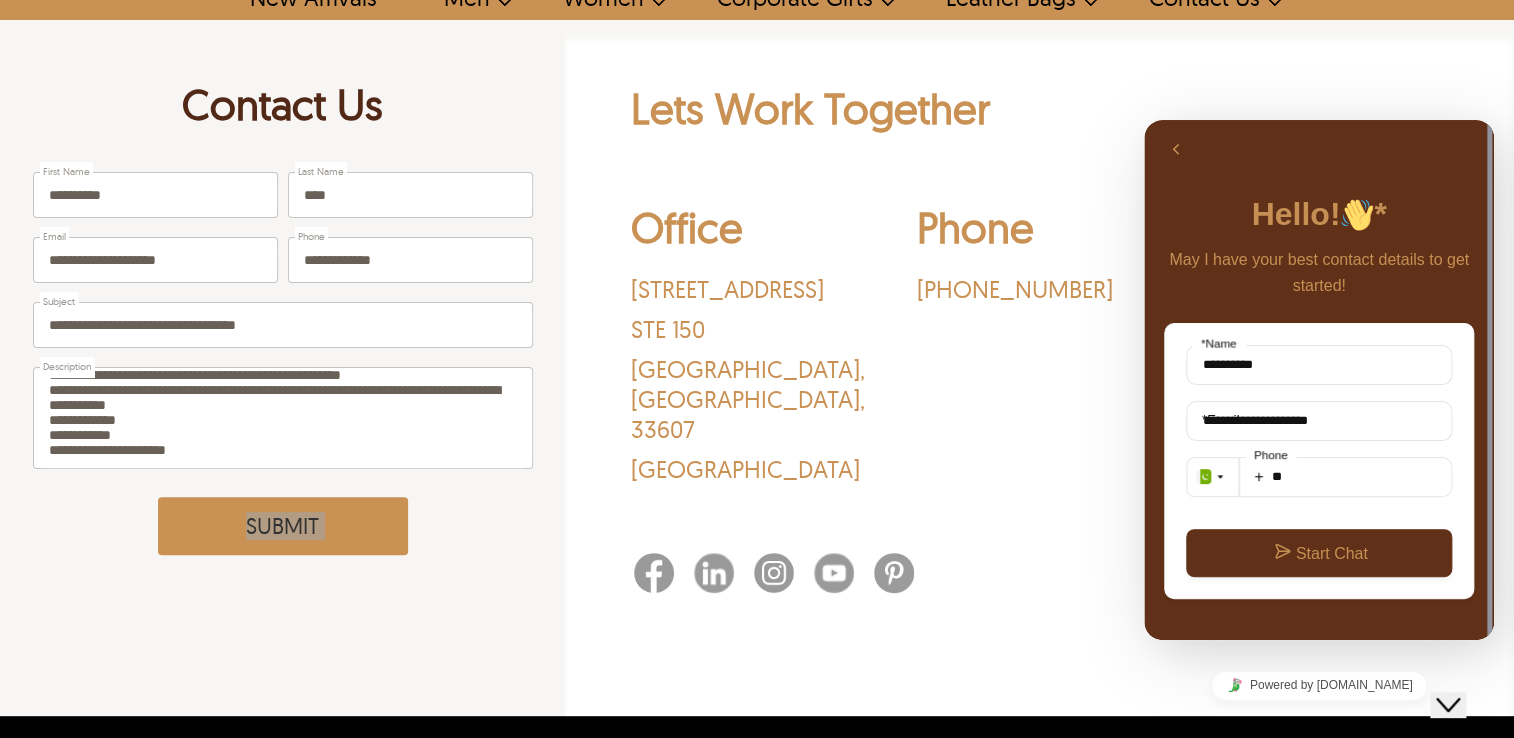 type on "**********" 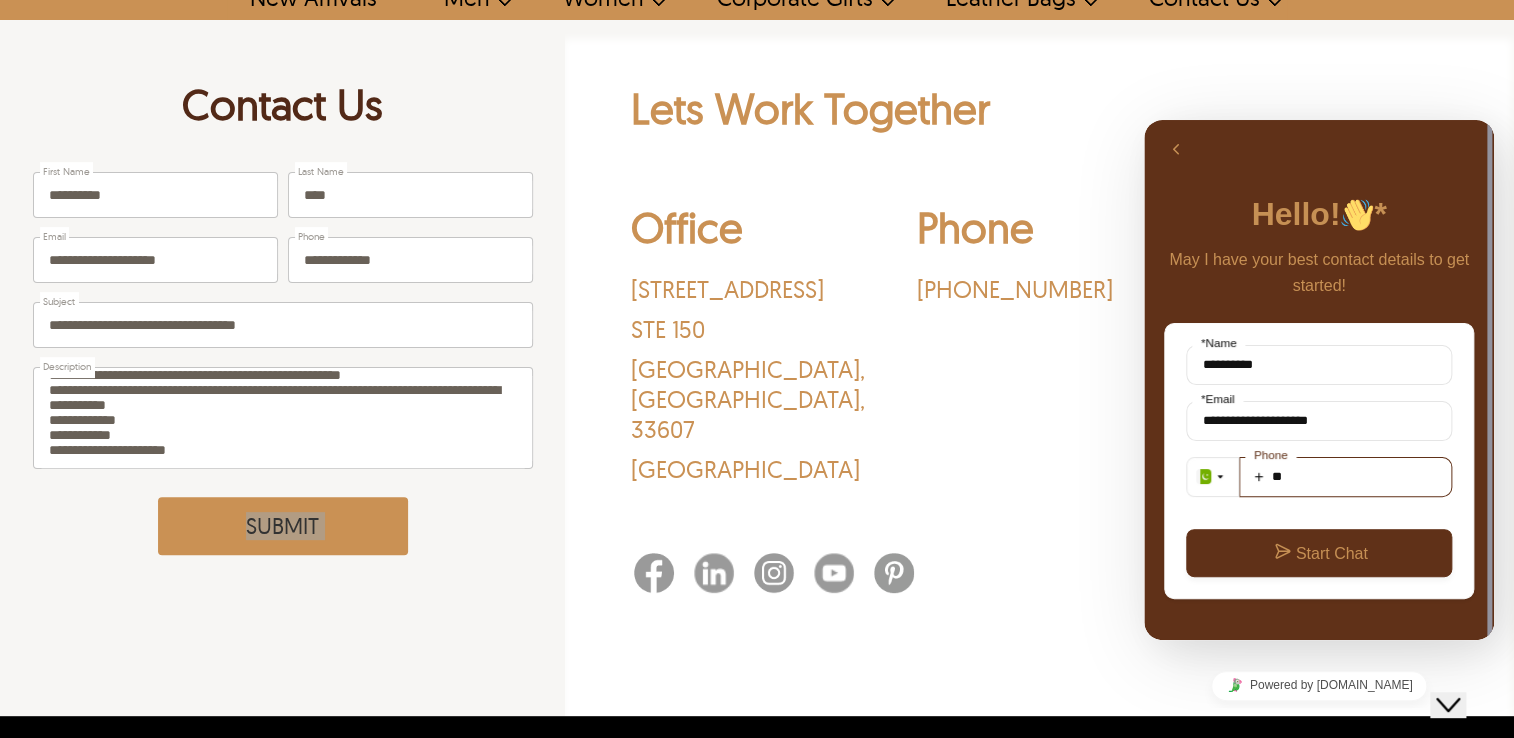 click on "**" at bounding box center [1345, 477] 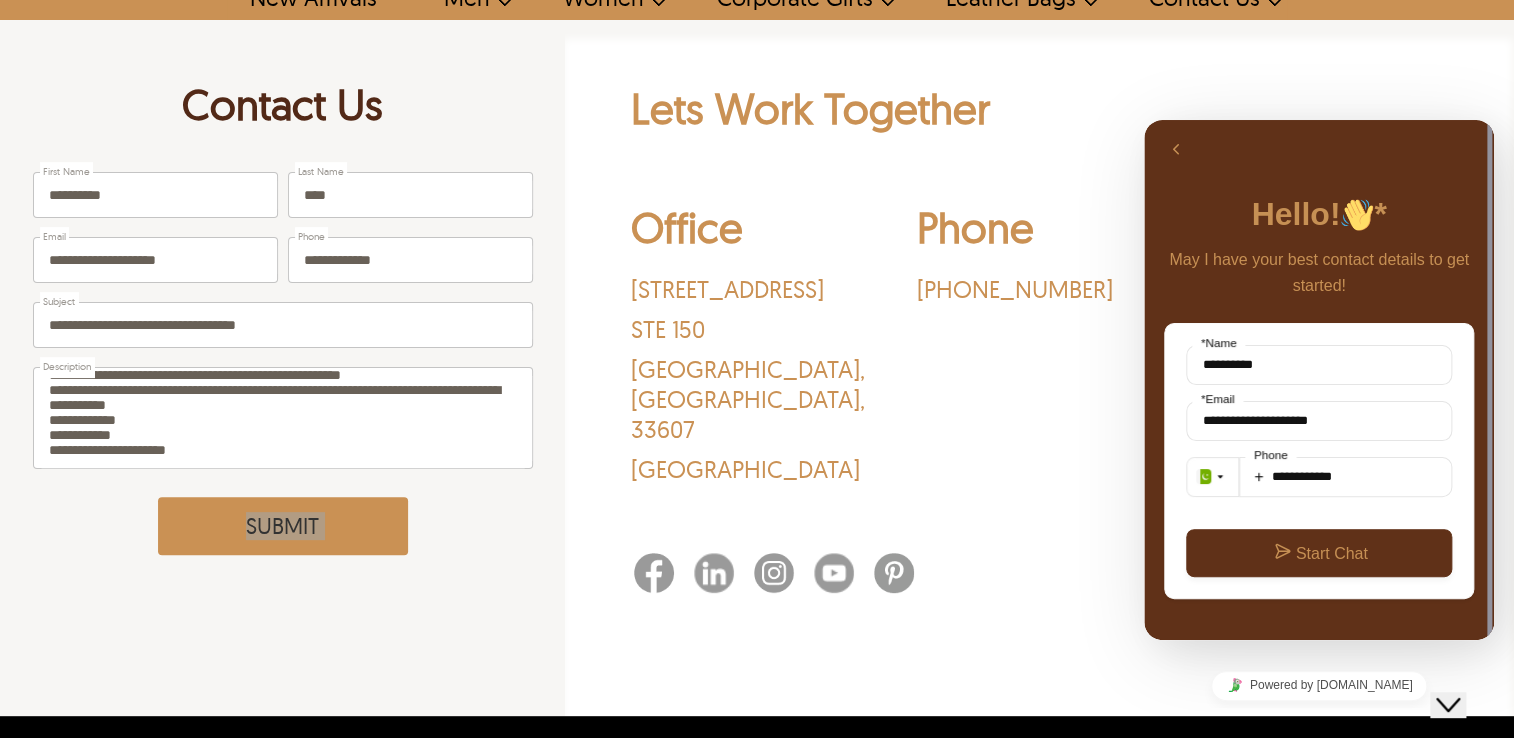 type on "**********" 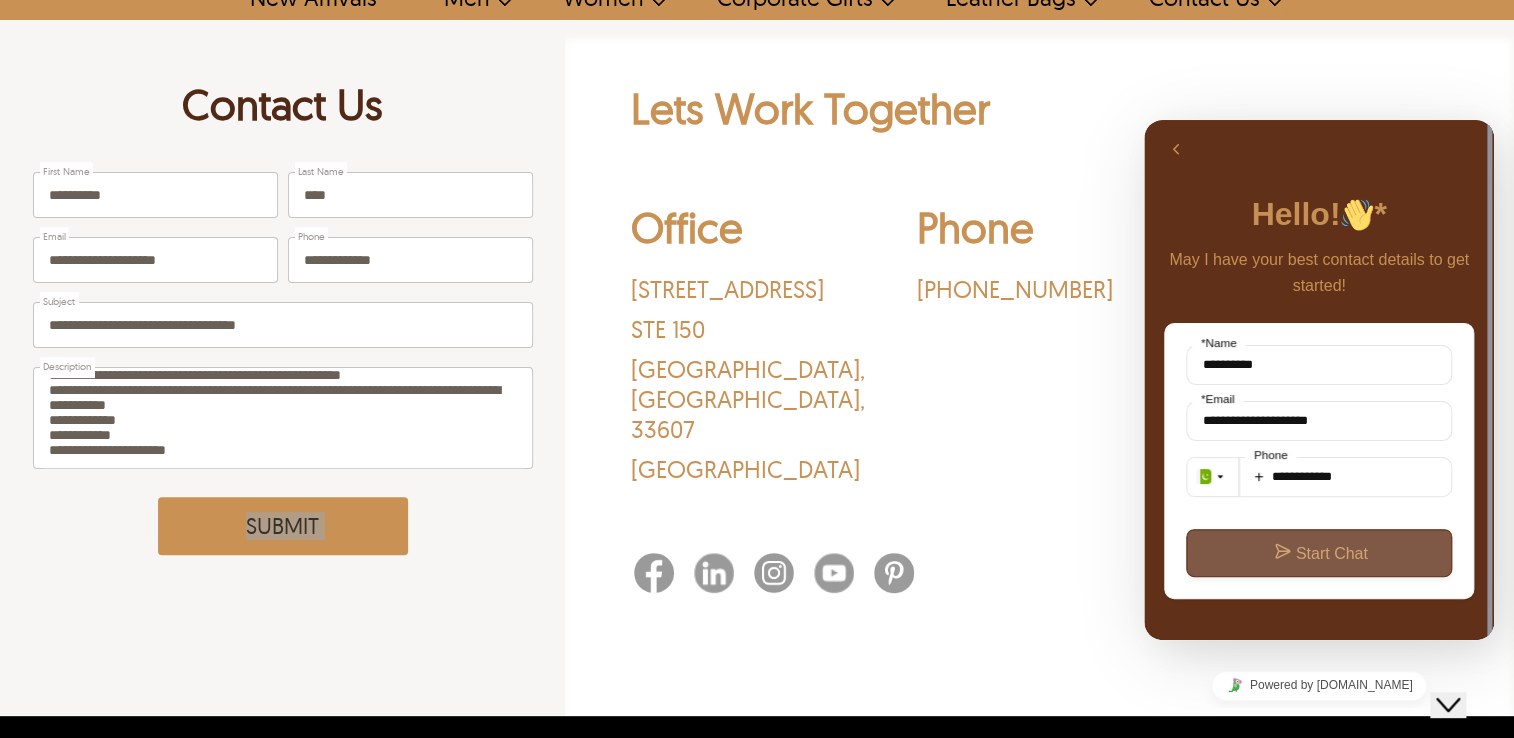 click on "Start Chat" at bounding box center (1319, 553) 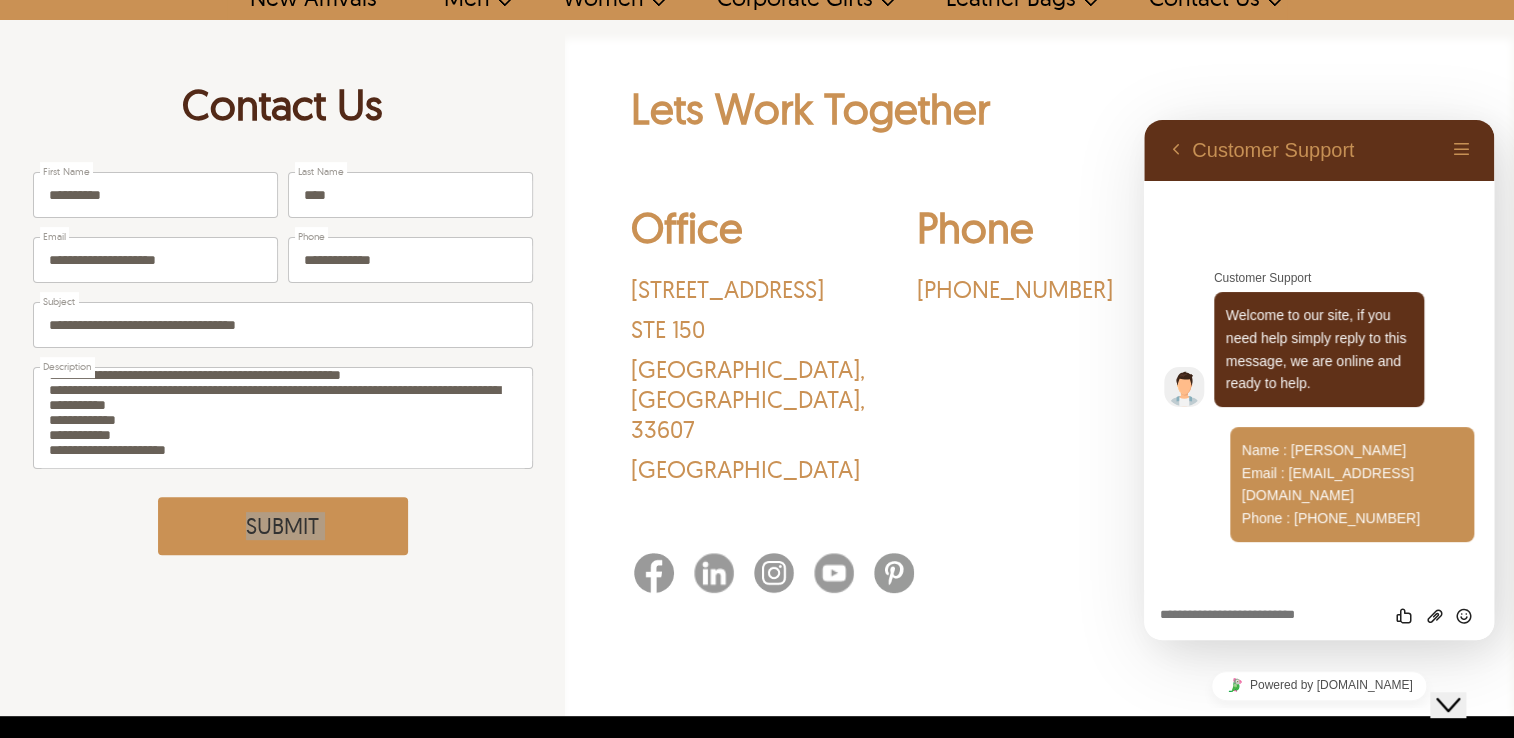 click on "Rate this chat Upload File Insert emoji" at bounding box center (1144, 120) 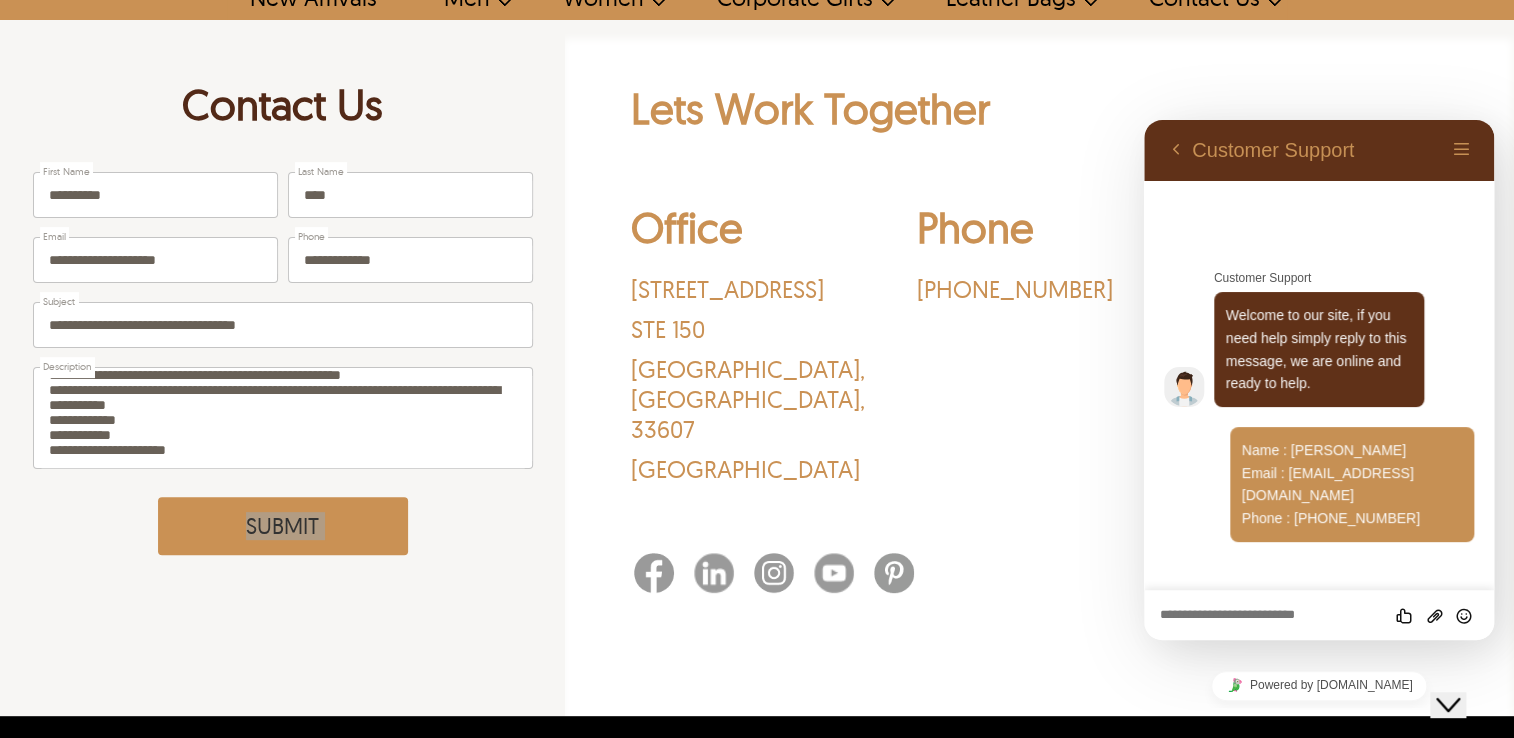 click at bounding box center (1144, 120) 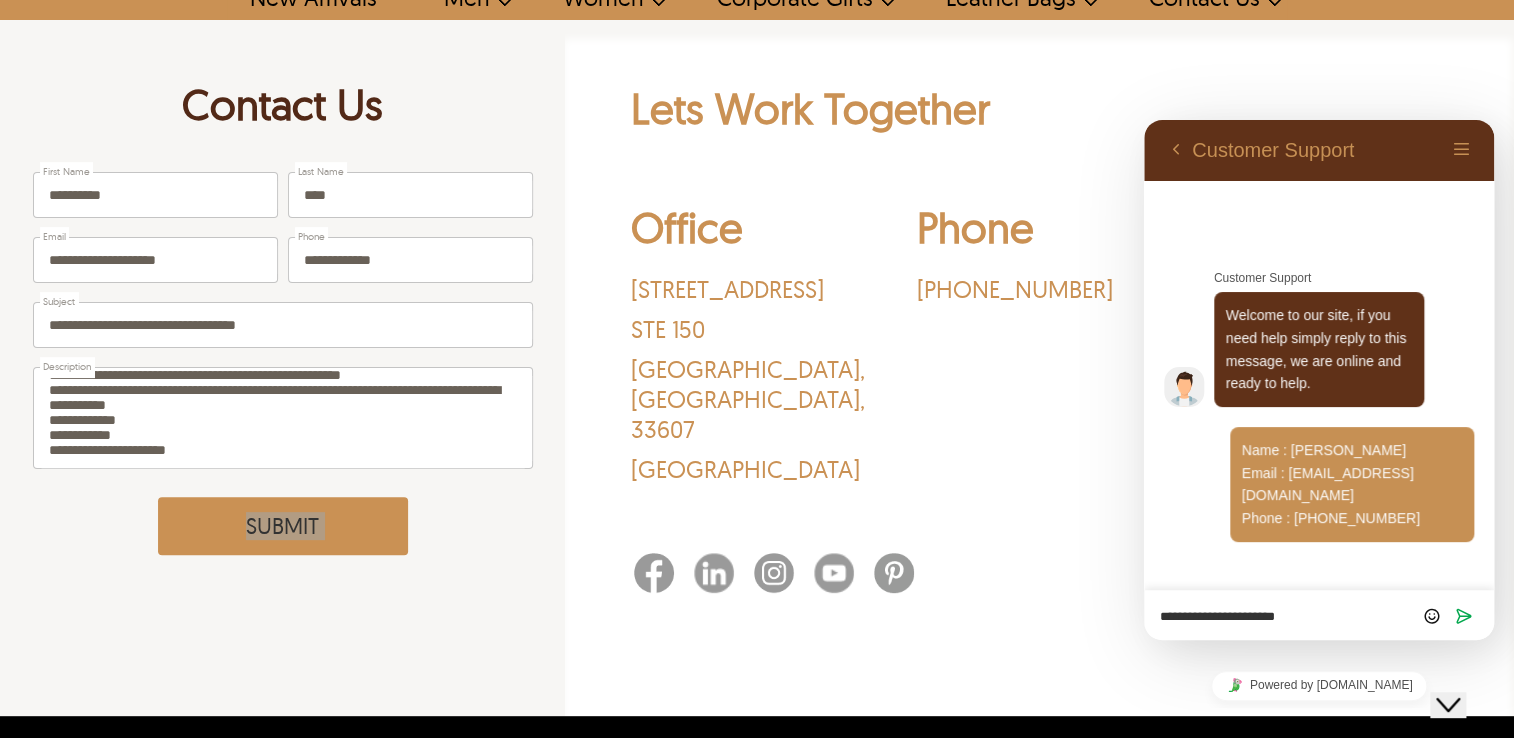 scroll, scrollTop: 116, scrollLeft: 0, axis: vertical 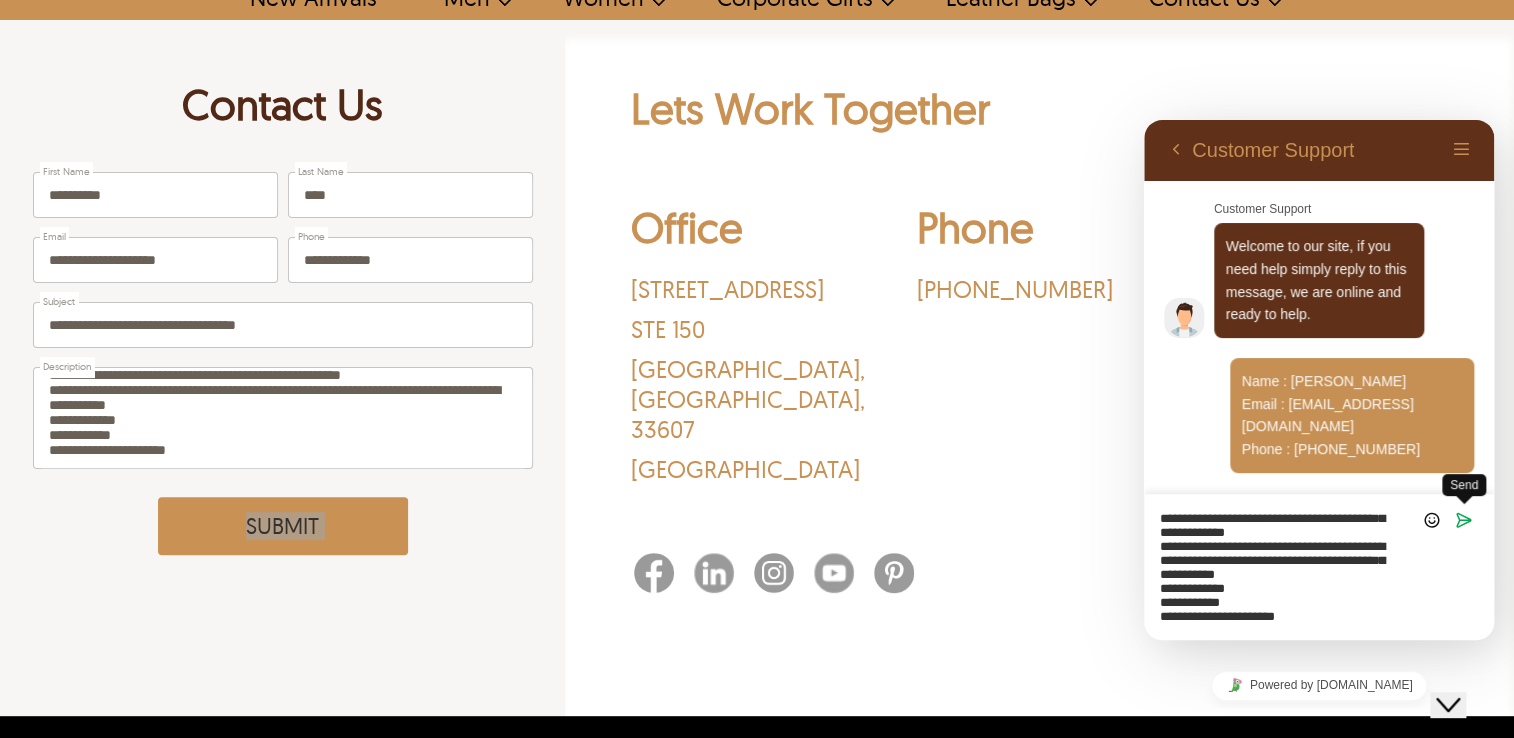type on "**********" 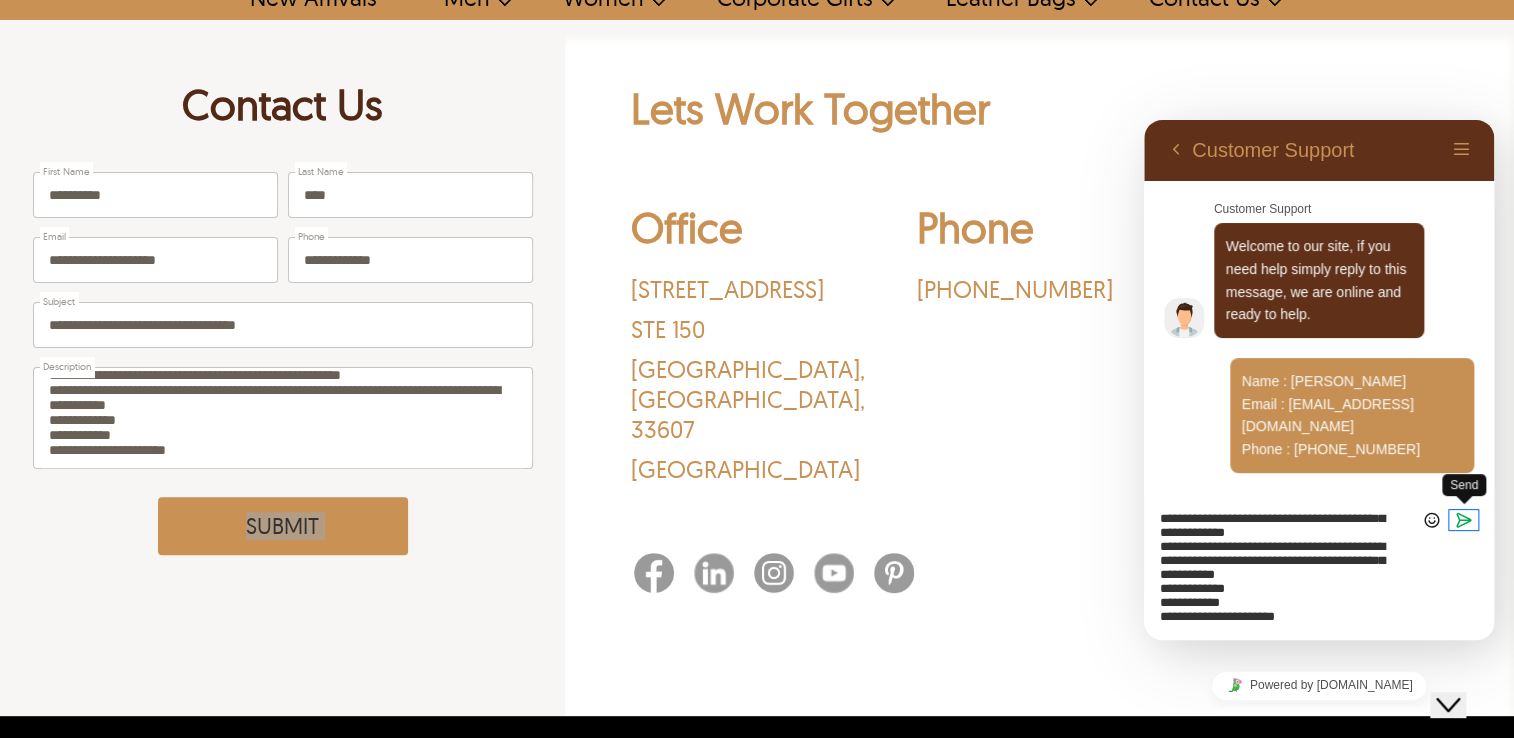 click at bounding box center [1464, 520] 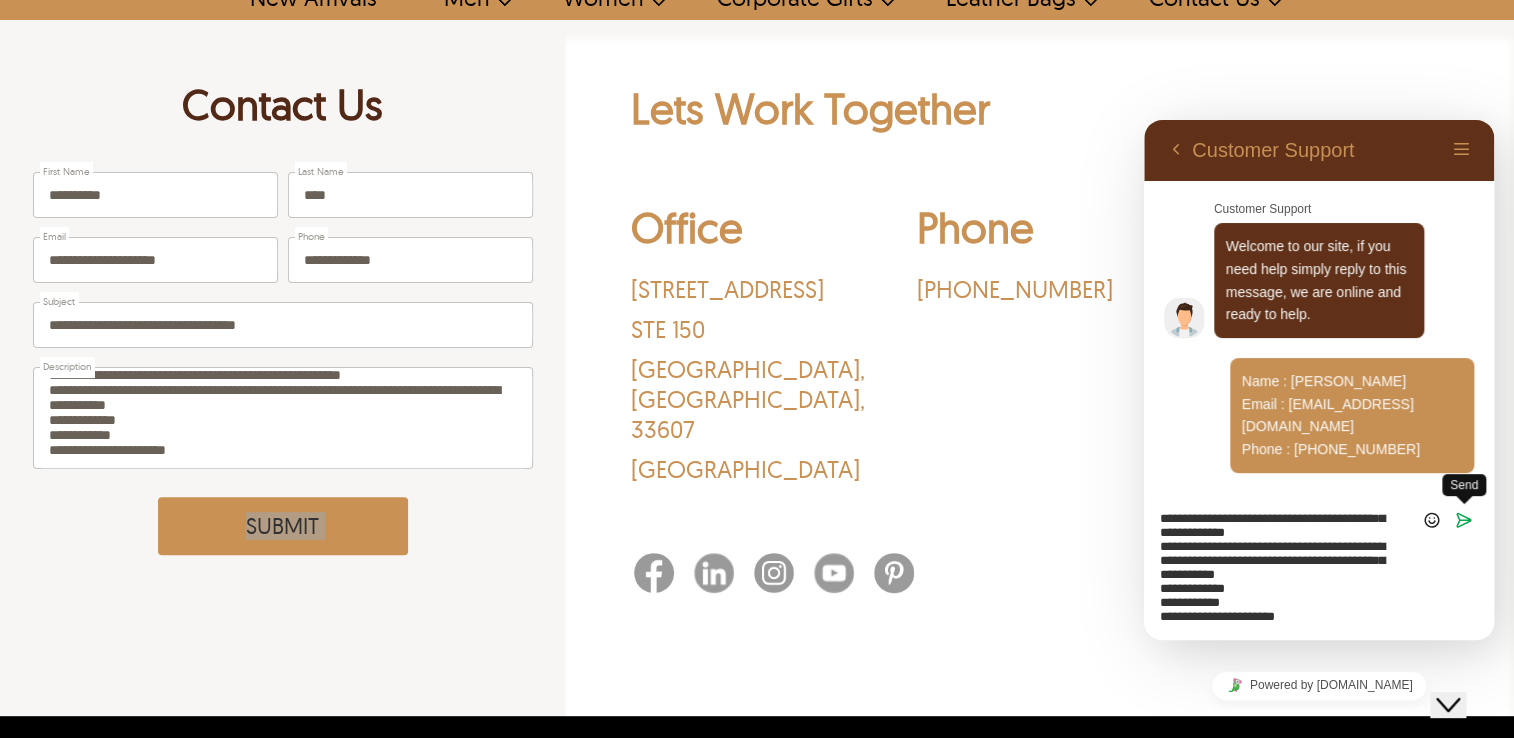 scroll, scrollTop: 0, scrollLeft: 0, axis: both 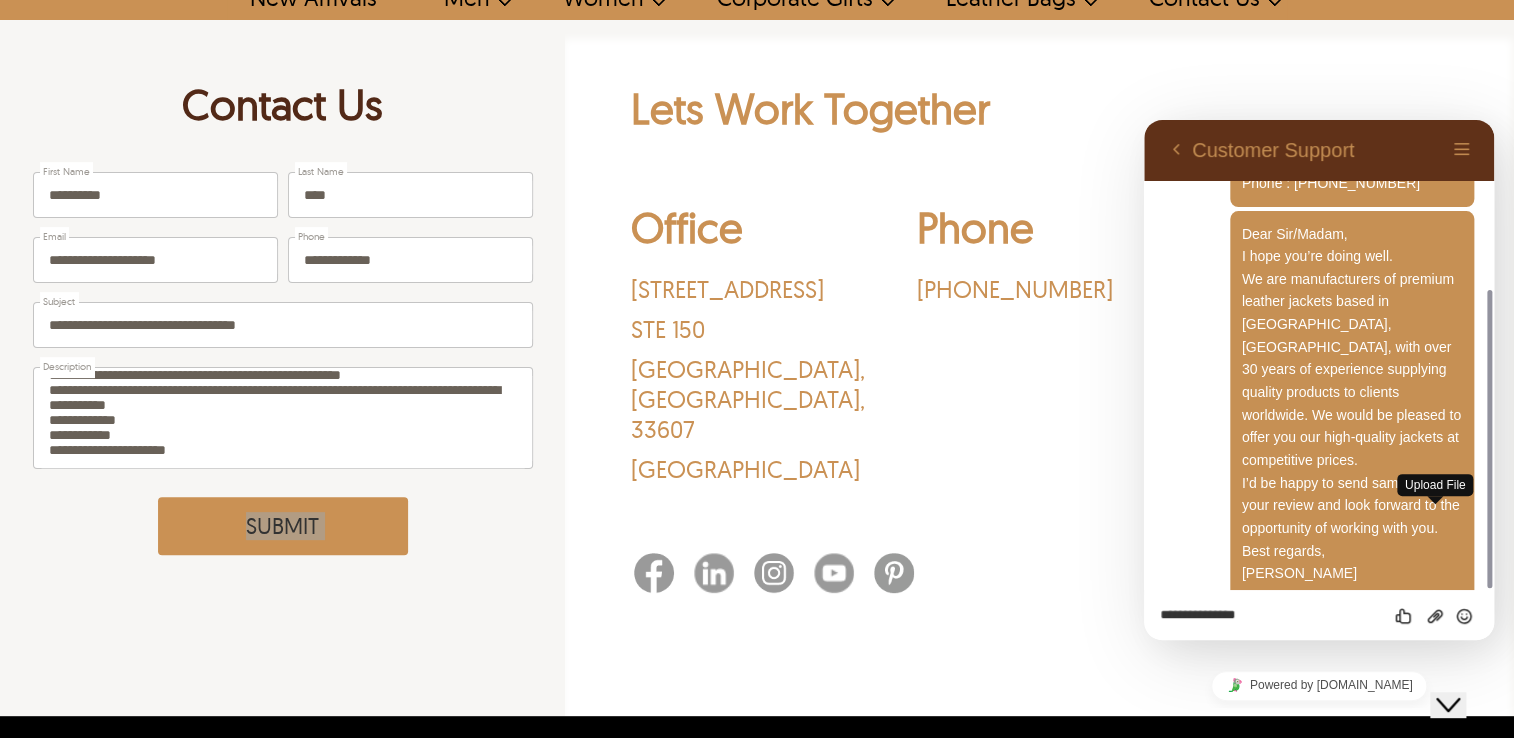 click at bounding box center [1144, 120] 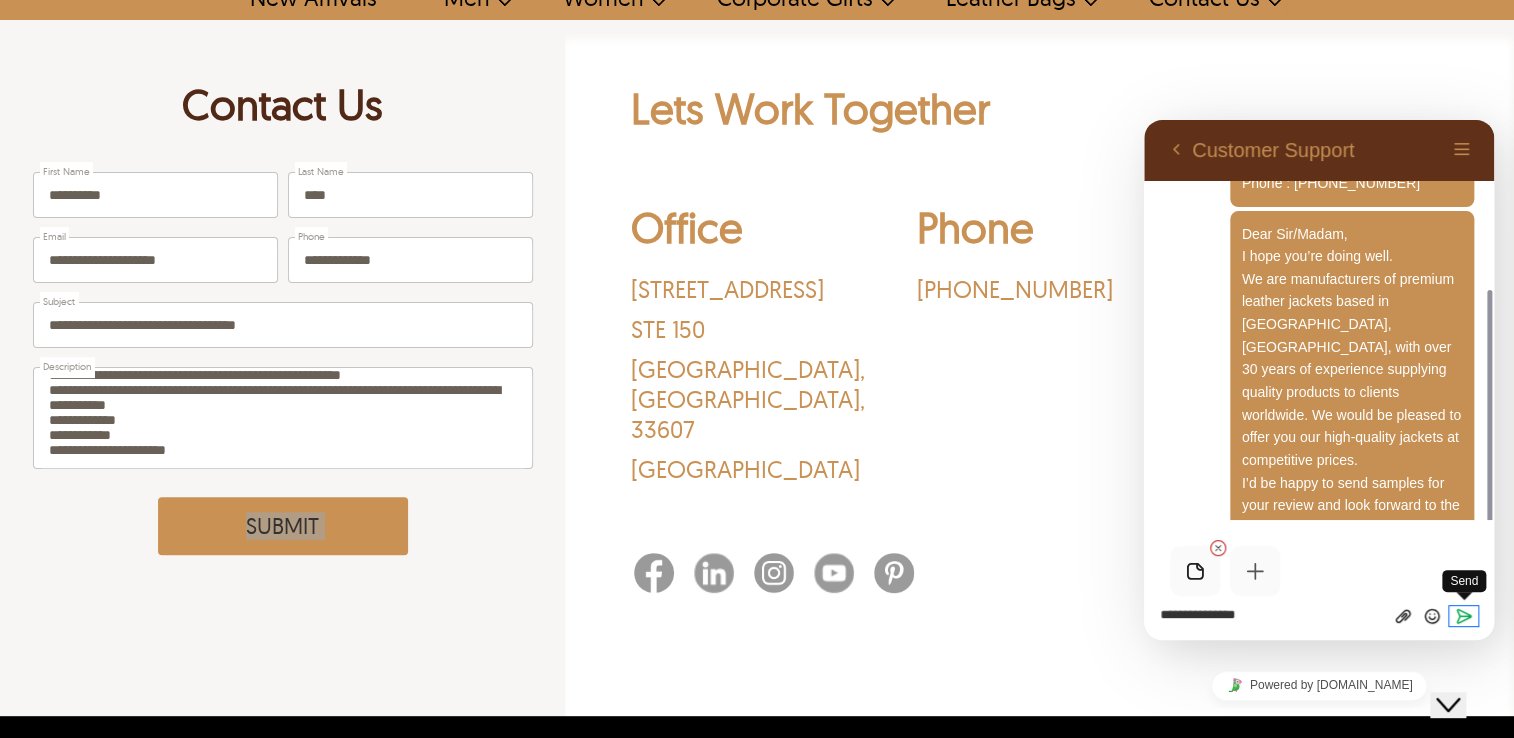 click at bounding box center (1464, 616) 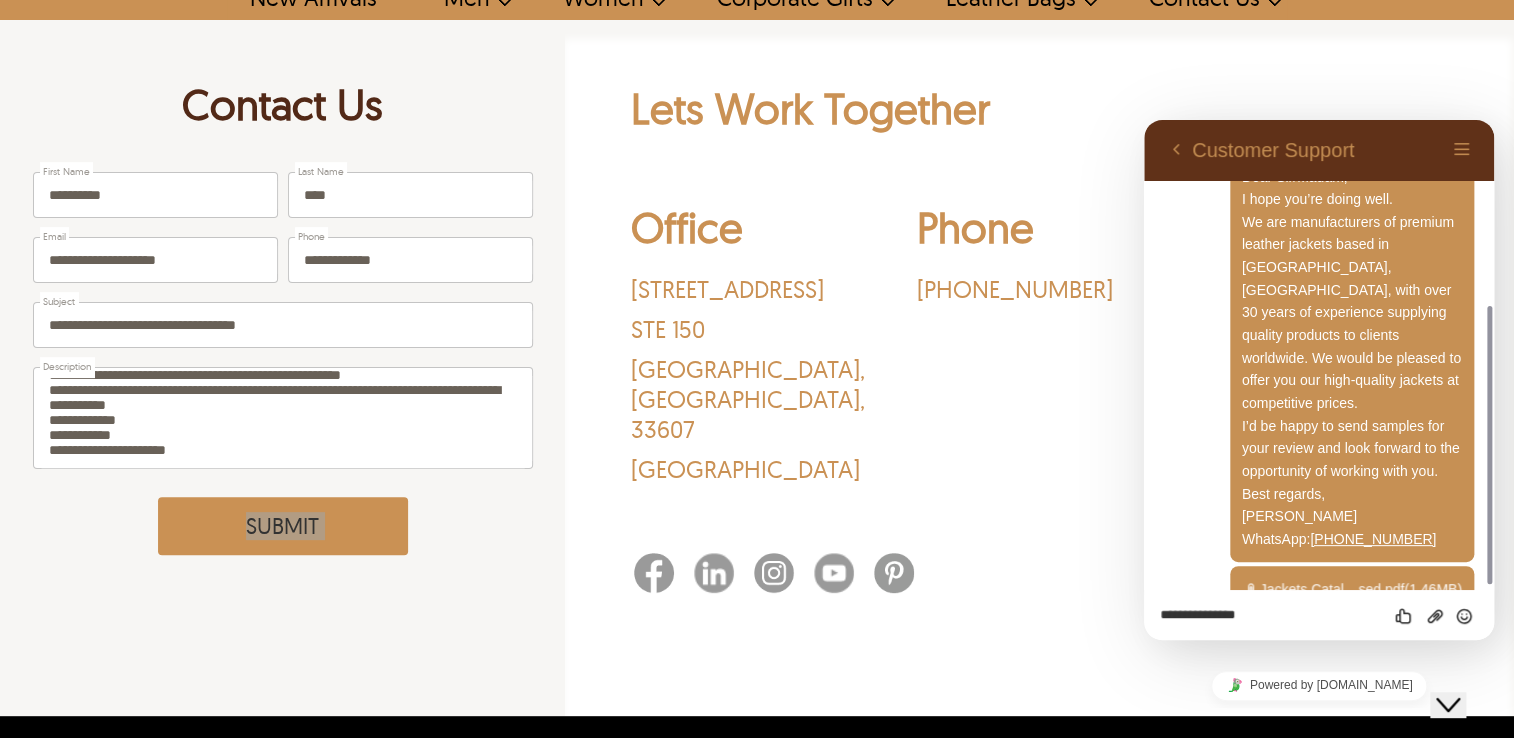 scroll, scrollTop: 318, scrollLeft: 0, axis: vertical 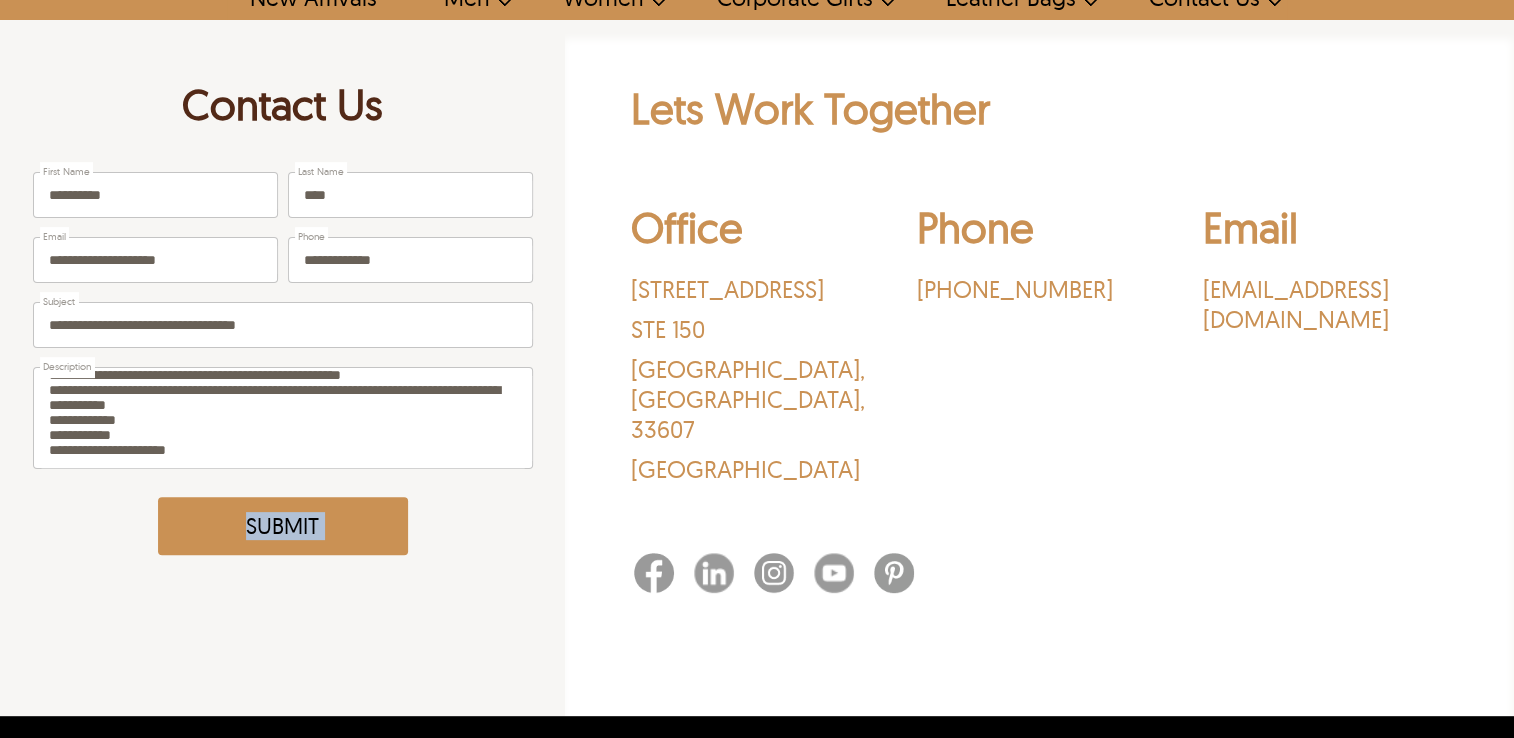 click on "**********" at bounding box center [282, 368] 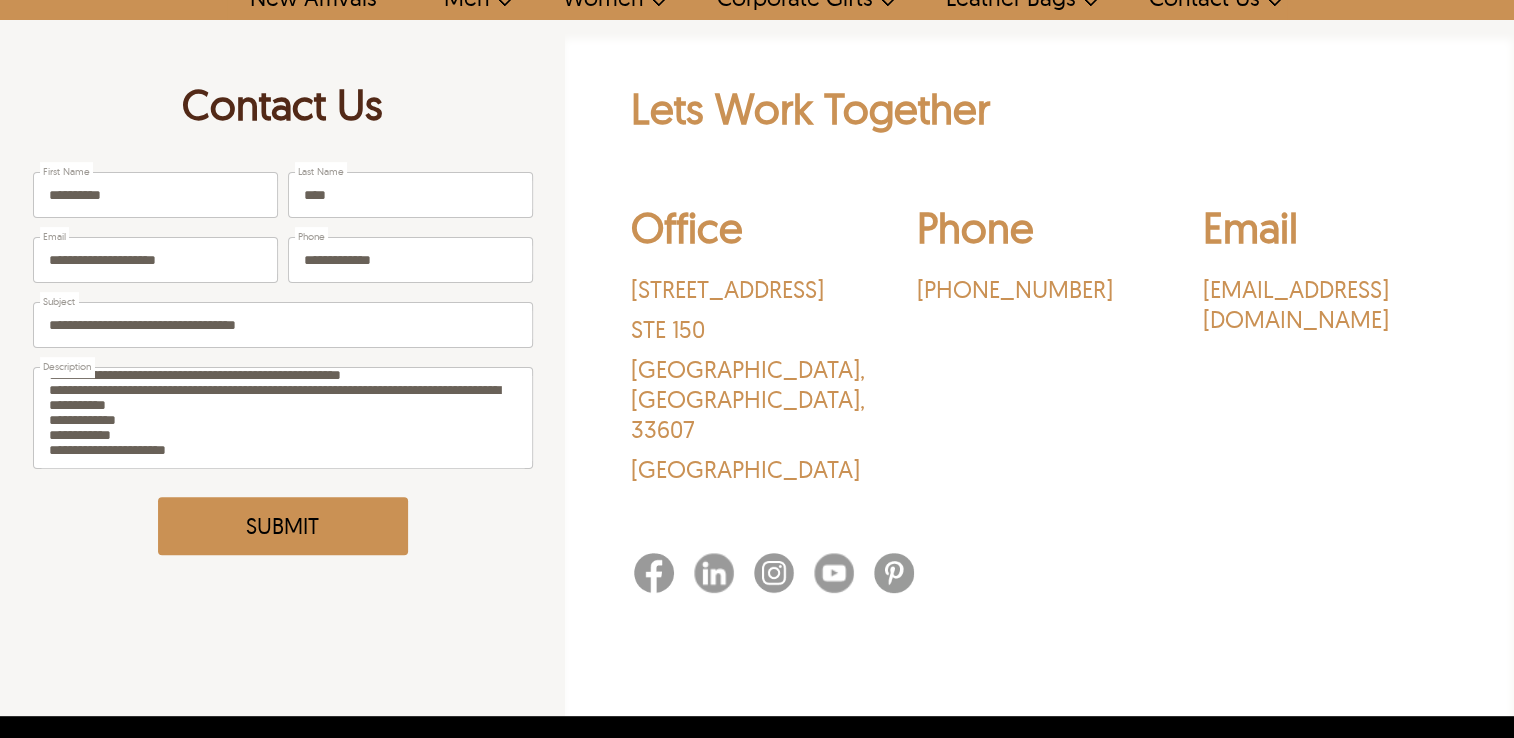 click on "Submit" at bounding box center [283, 526] 